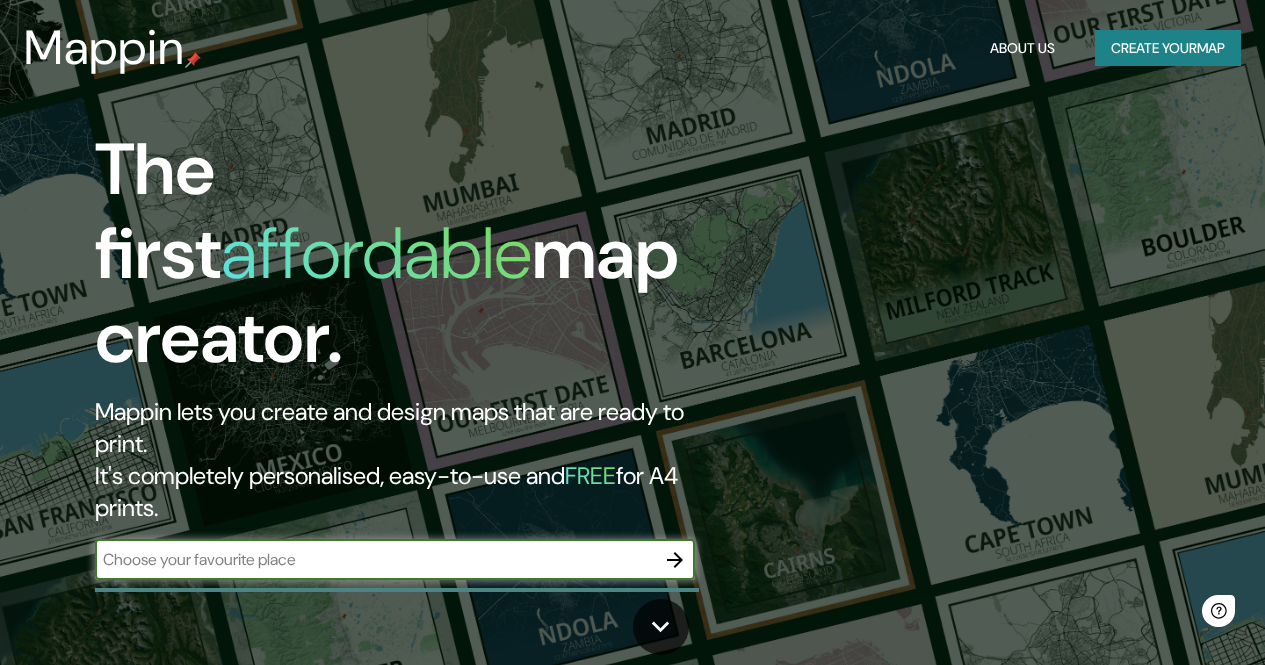 scroll, scrollTop: 0, scrollLeft: 0, axis: both 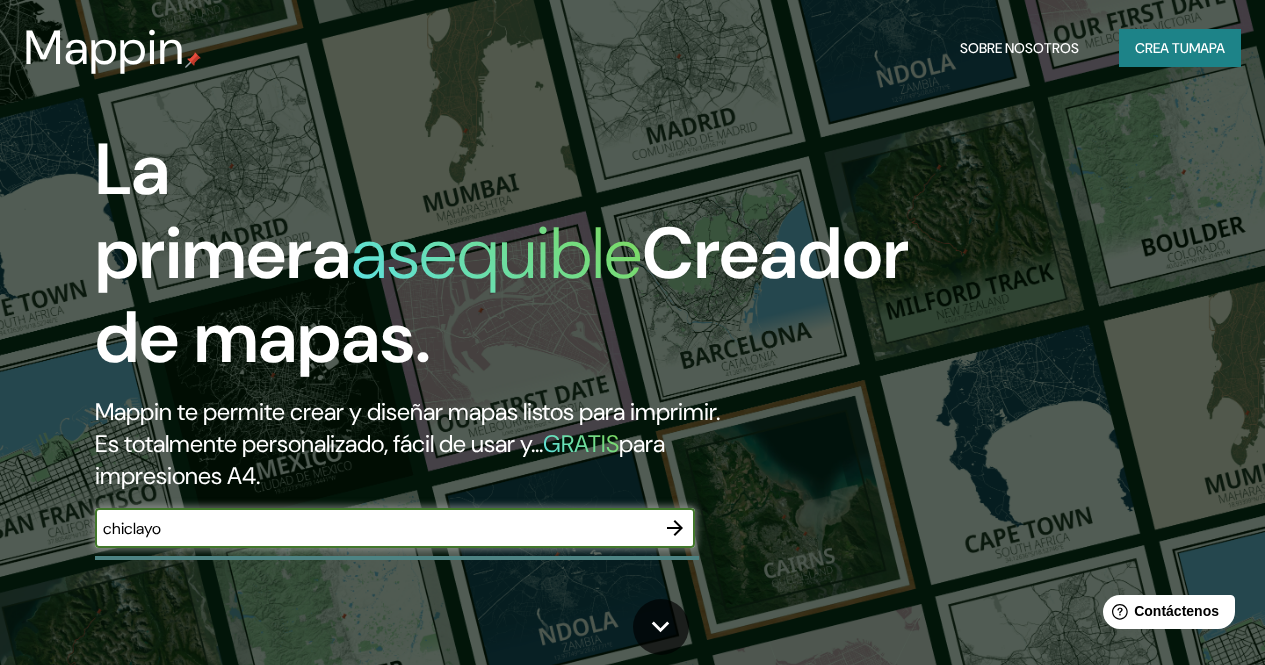 type on "chiclayo" 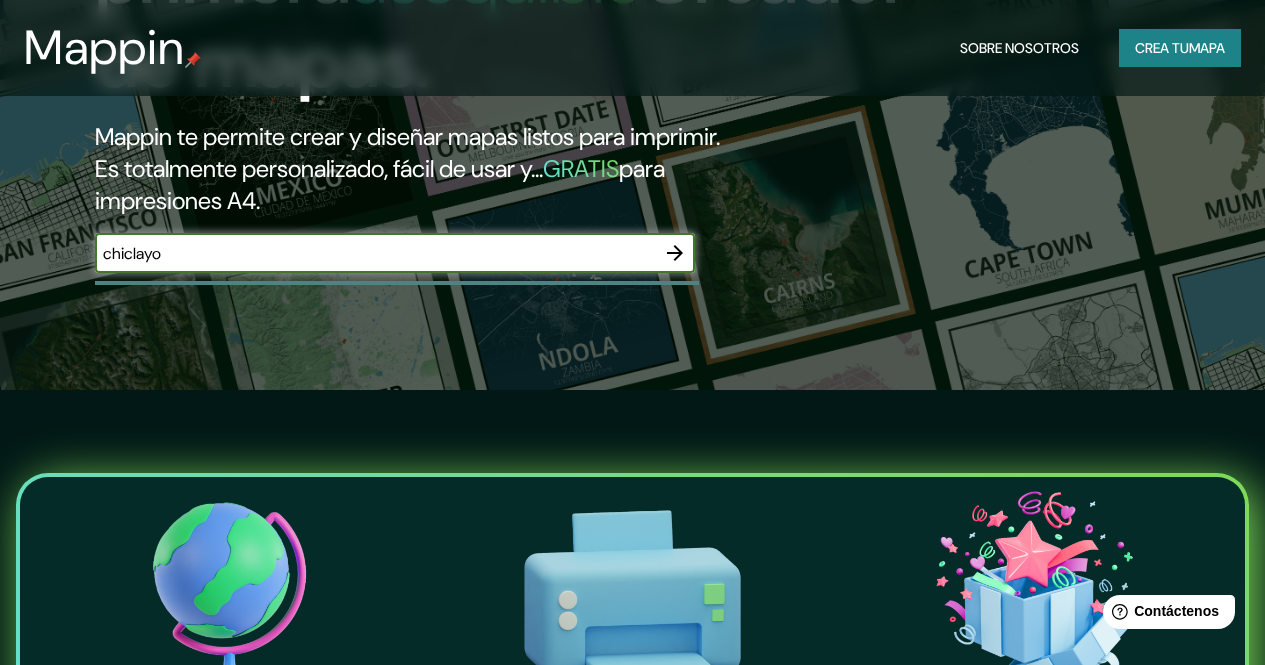 scroll, scrollTop: 100, scrollLeft: 0, axis: vertical 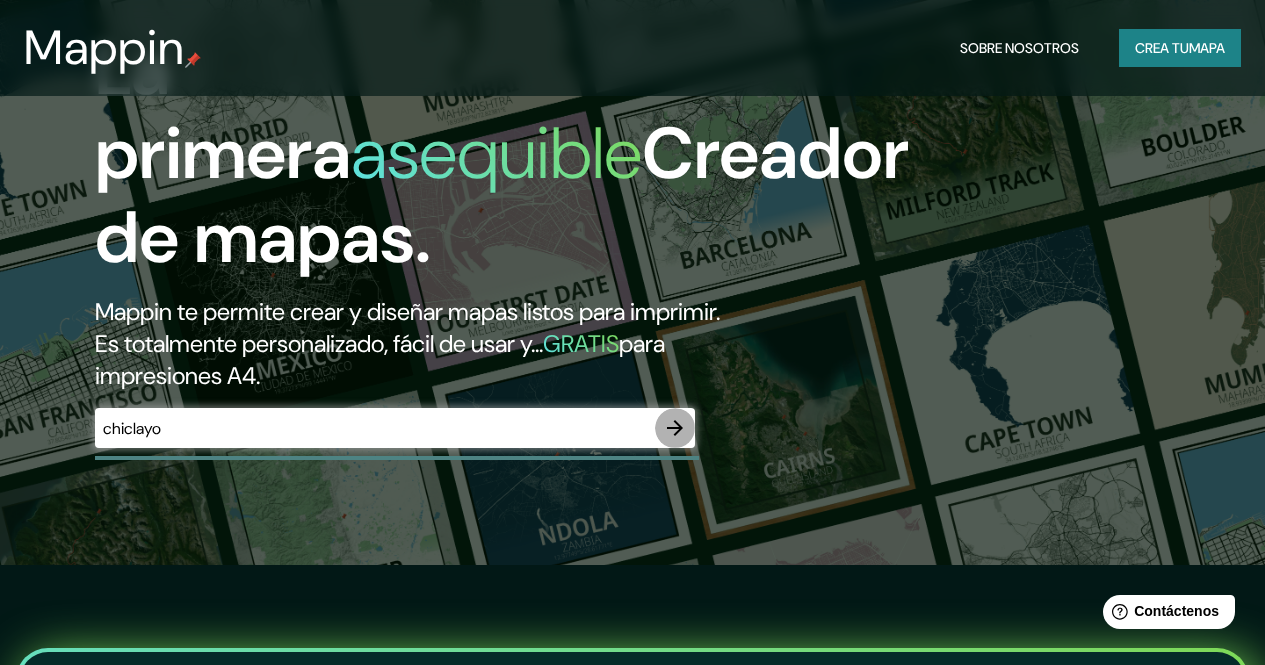 click 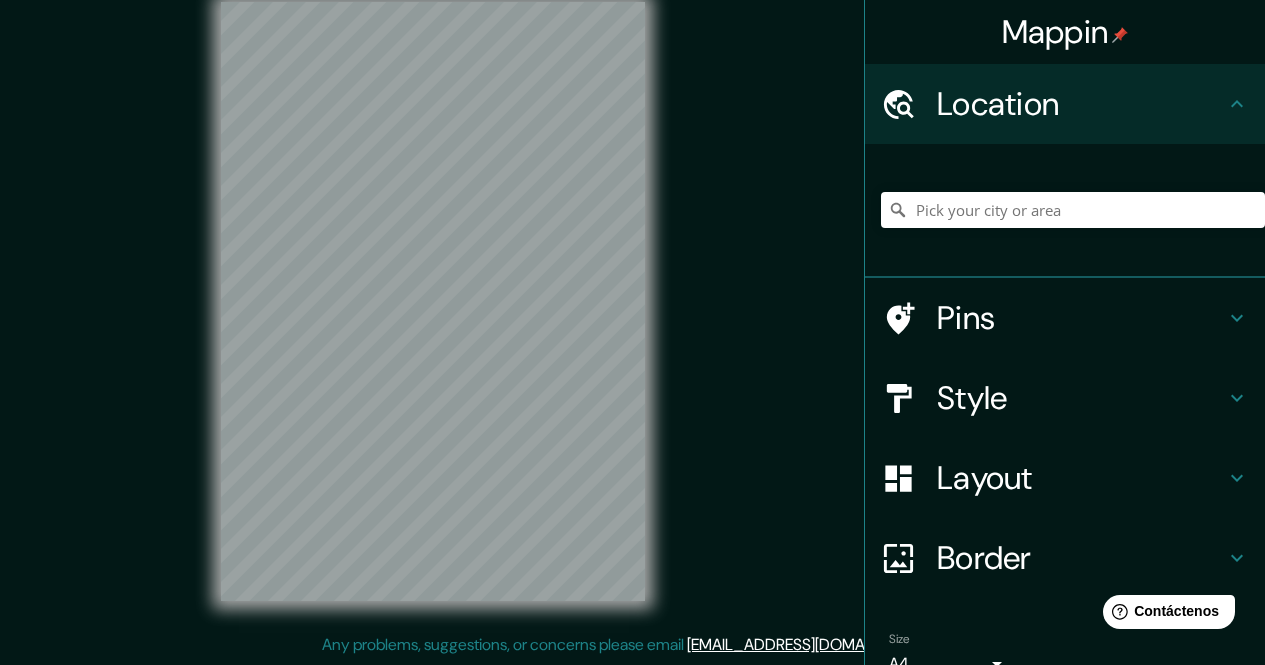 scroll, scrollTop: 0, scrollLeft: 0, axis: both 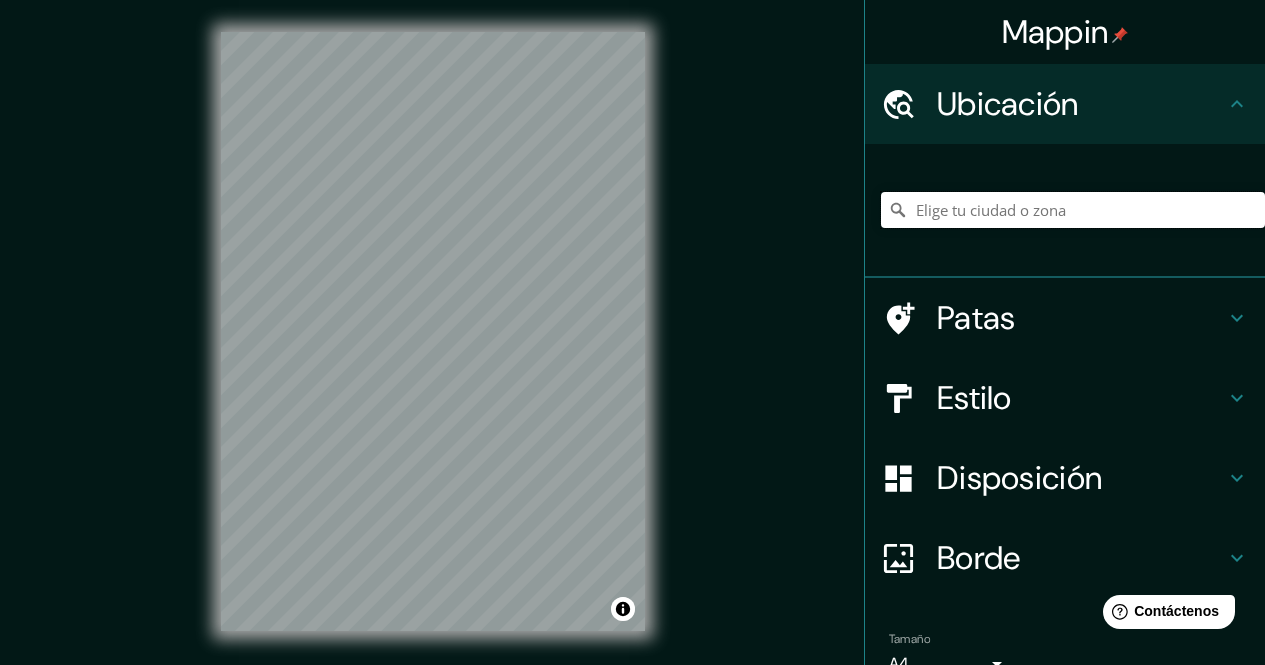 click at bounding box center [1073, 210] 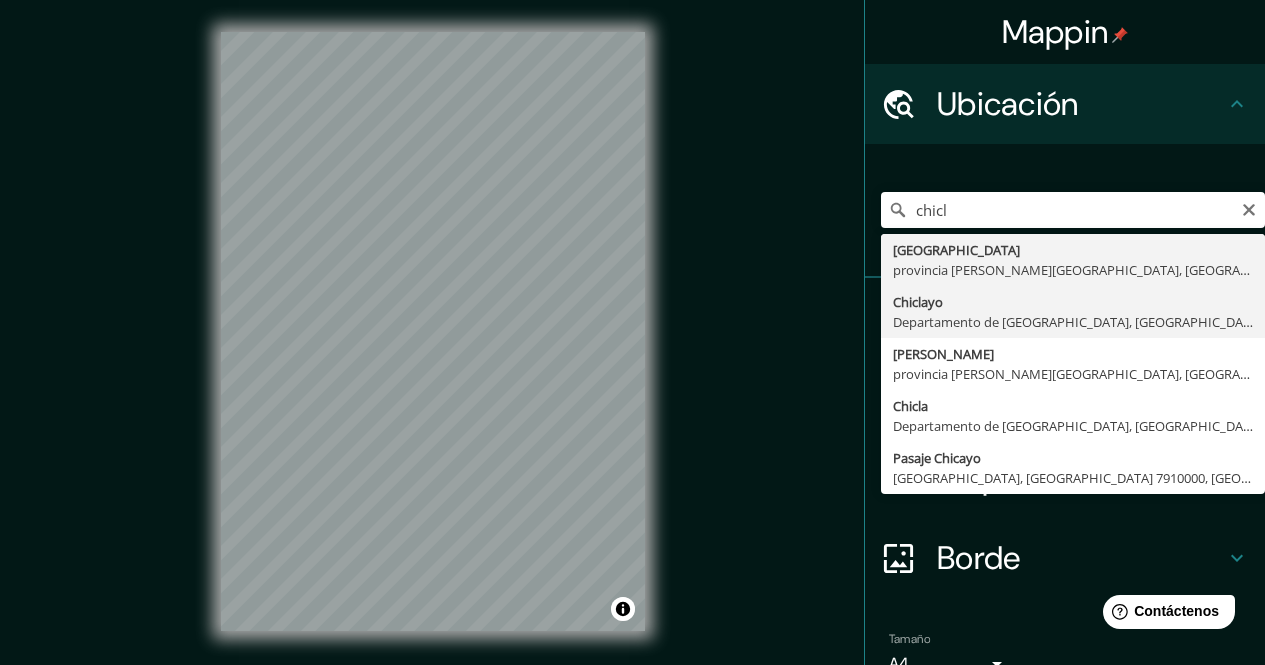 type on "Chiclayo, Departamento de [GEOGRAPHIC_DATA], [GEOGRAPHIC_DATA]" 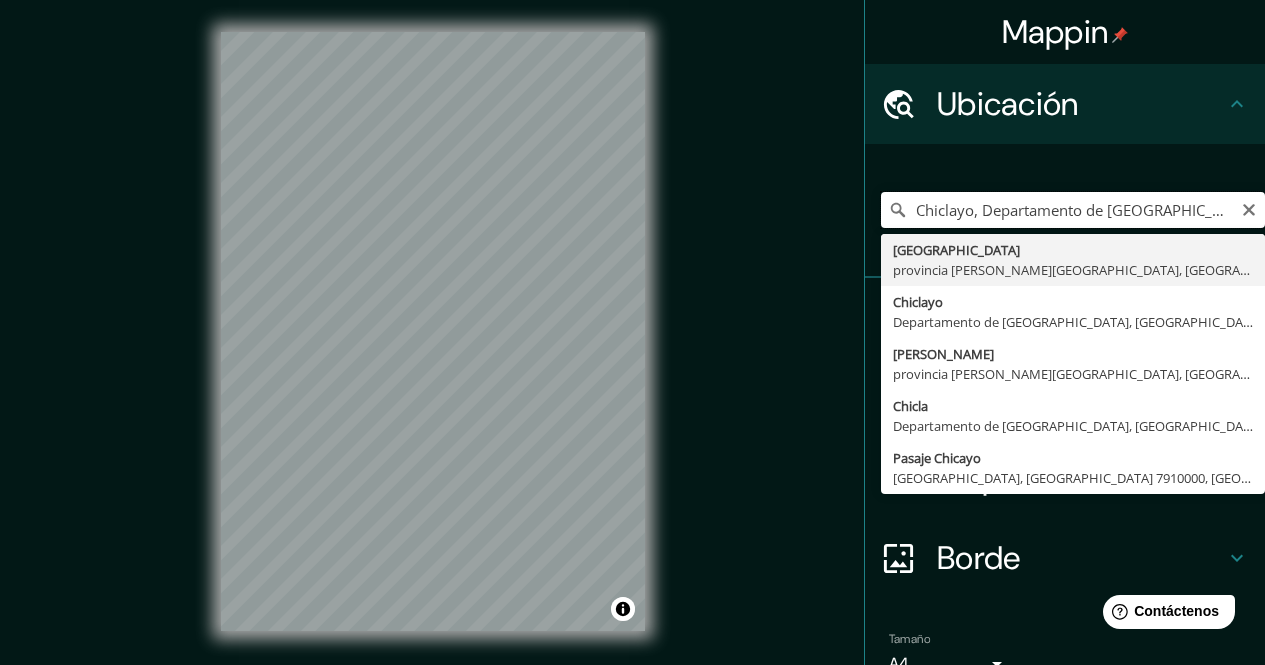 scroll, scrollTop: 0, scrollLeft: 0, axis: both 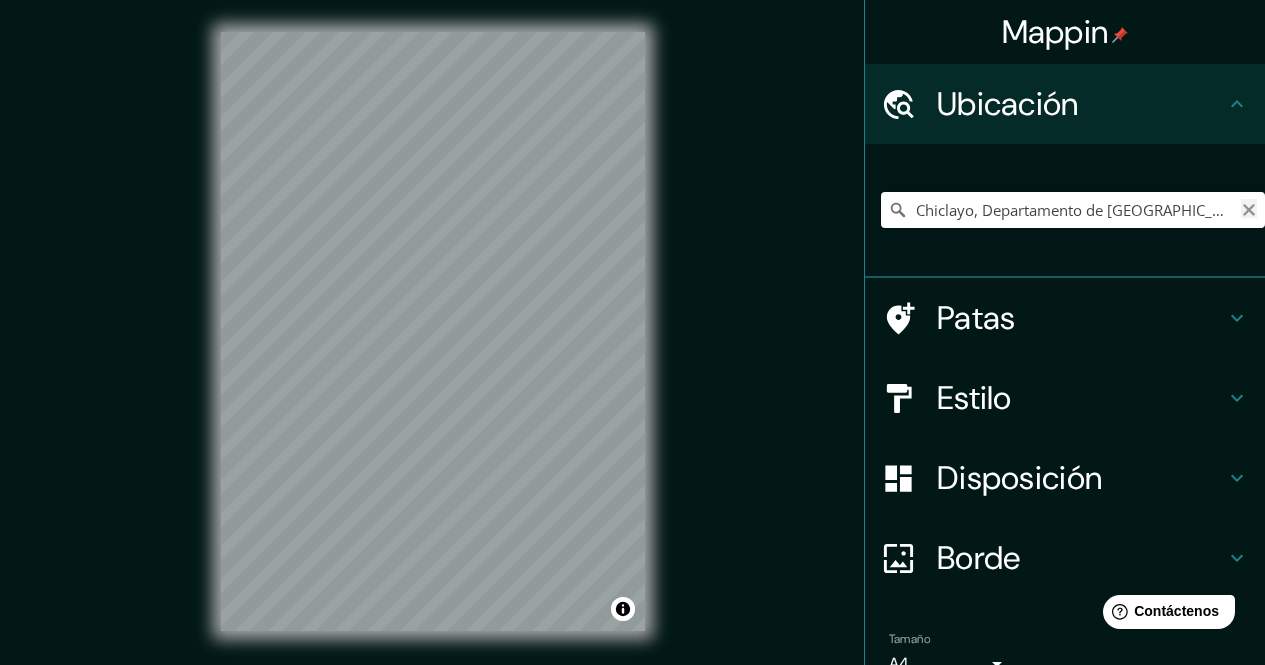 click 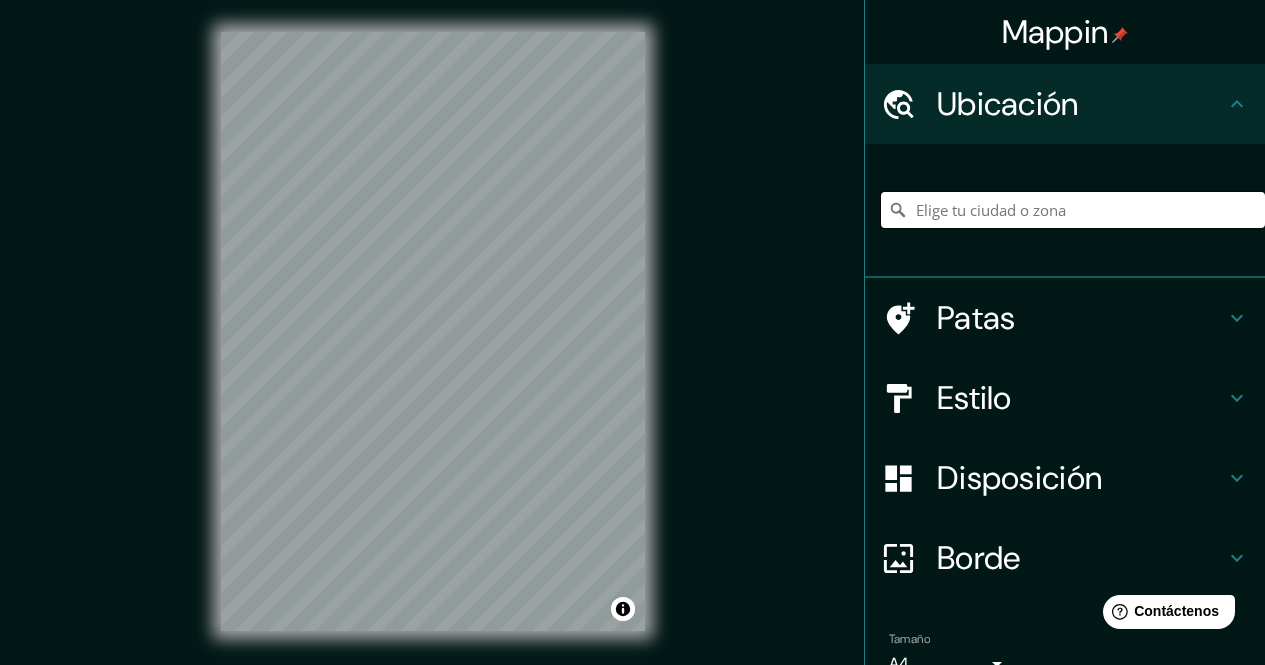paste on "-6.776465407892245, -79.84471318984133" 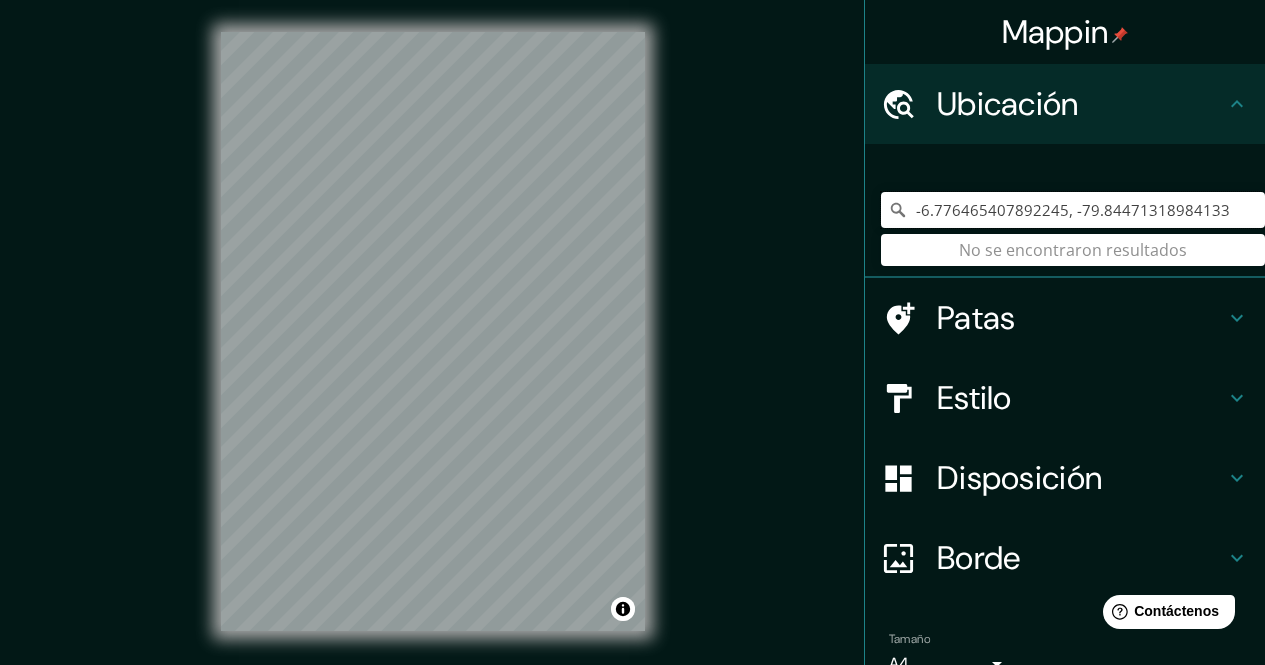 type on "-6.776465407892245, -79.84471318984133" 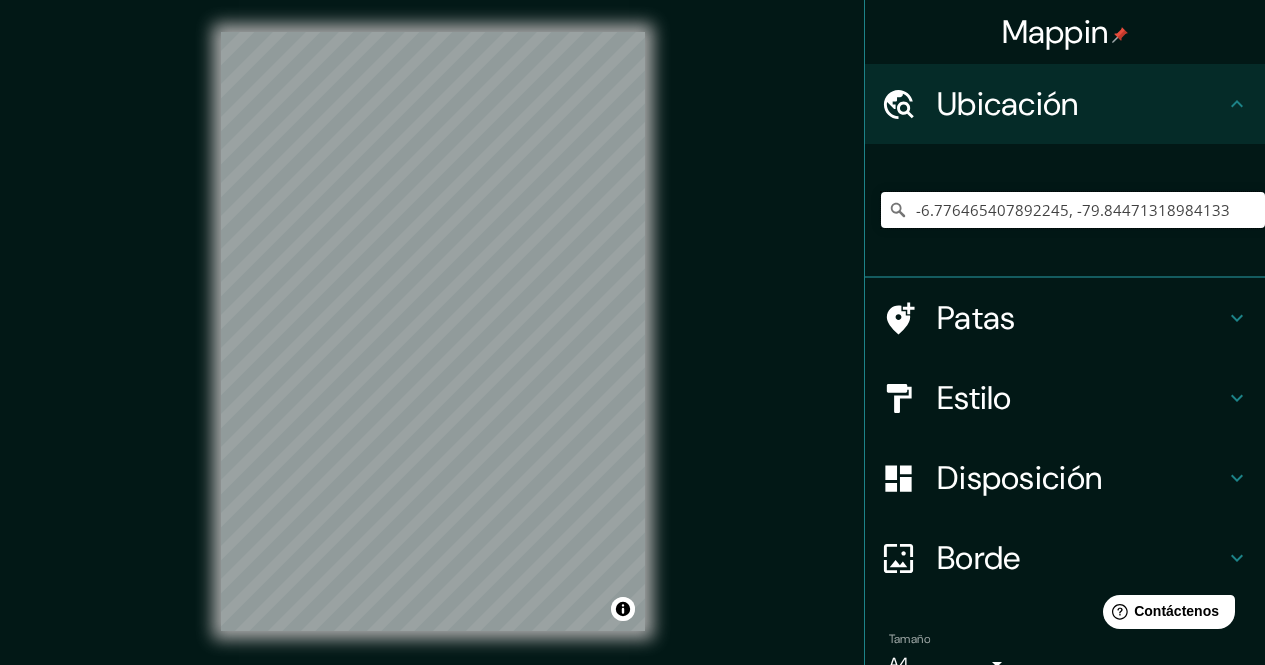 click on "-6.776465407892245, -79.84471318984133" at bounding box center [1073, 210] 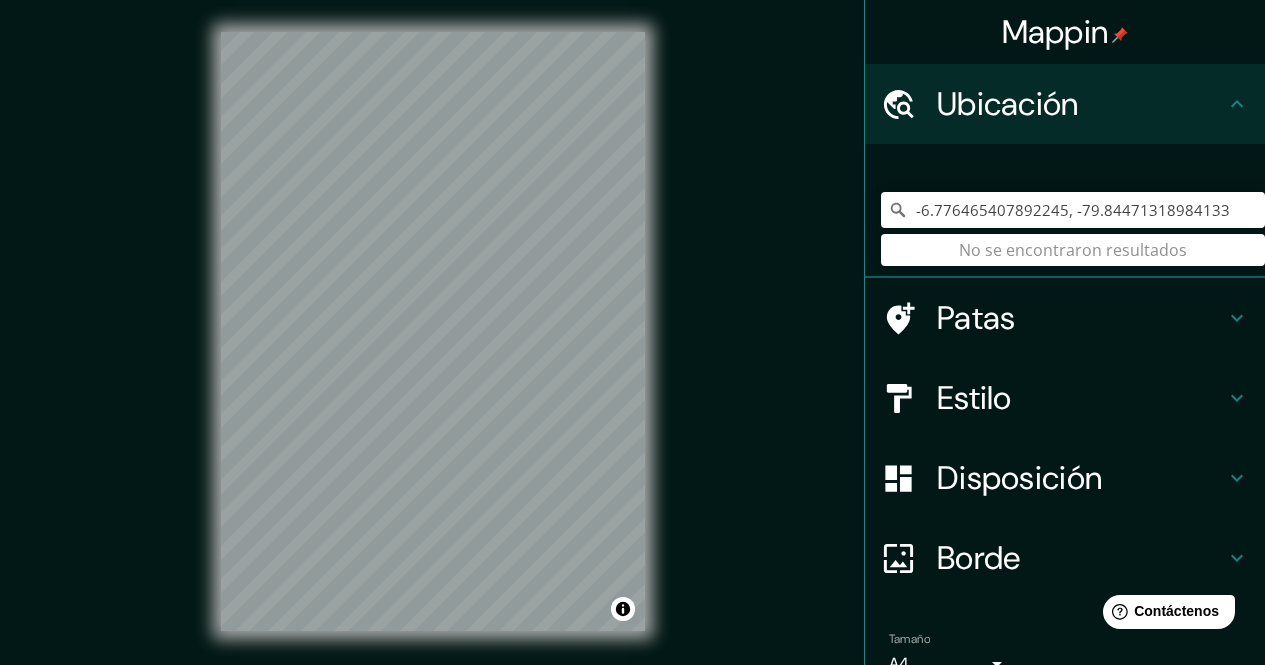 click on "Estilo" at bounding box center (1081, 398) 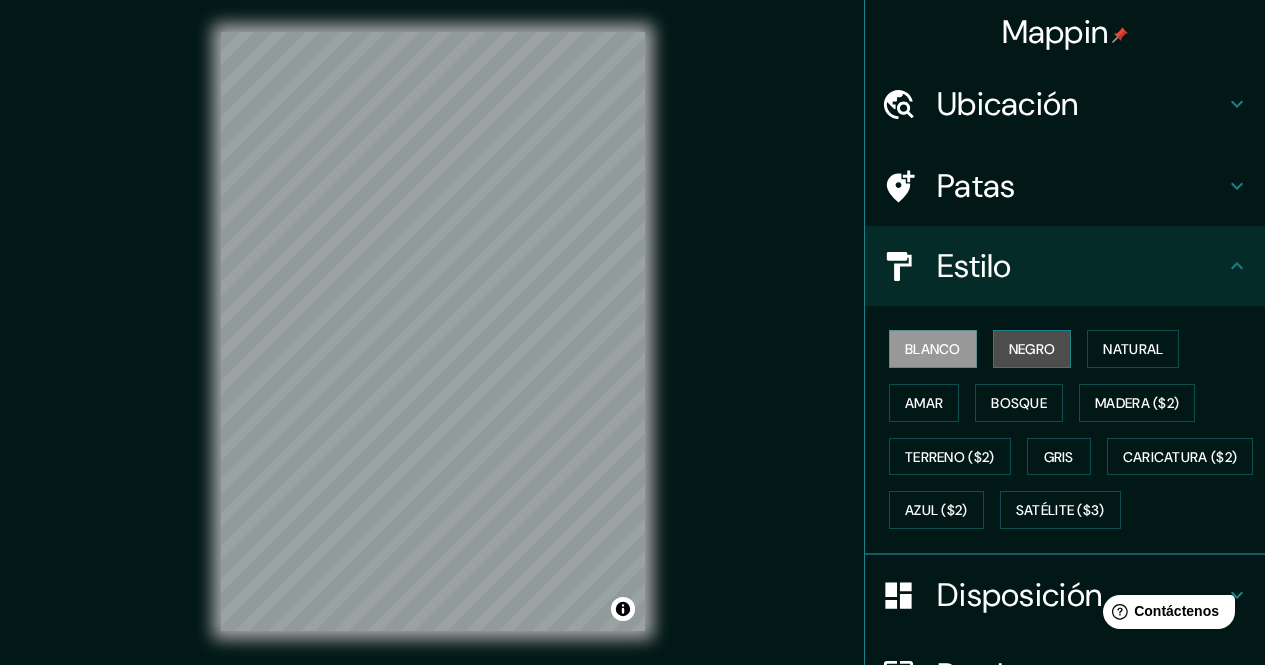 click on "Negro" at bounding box center (1032, 349) 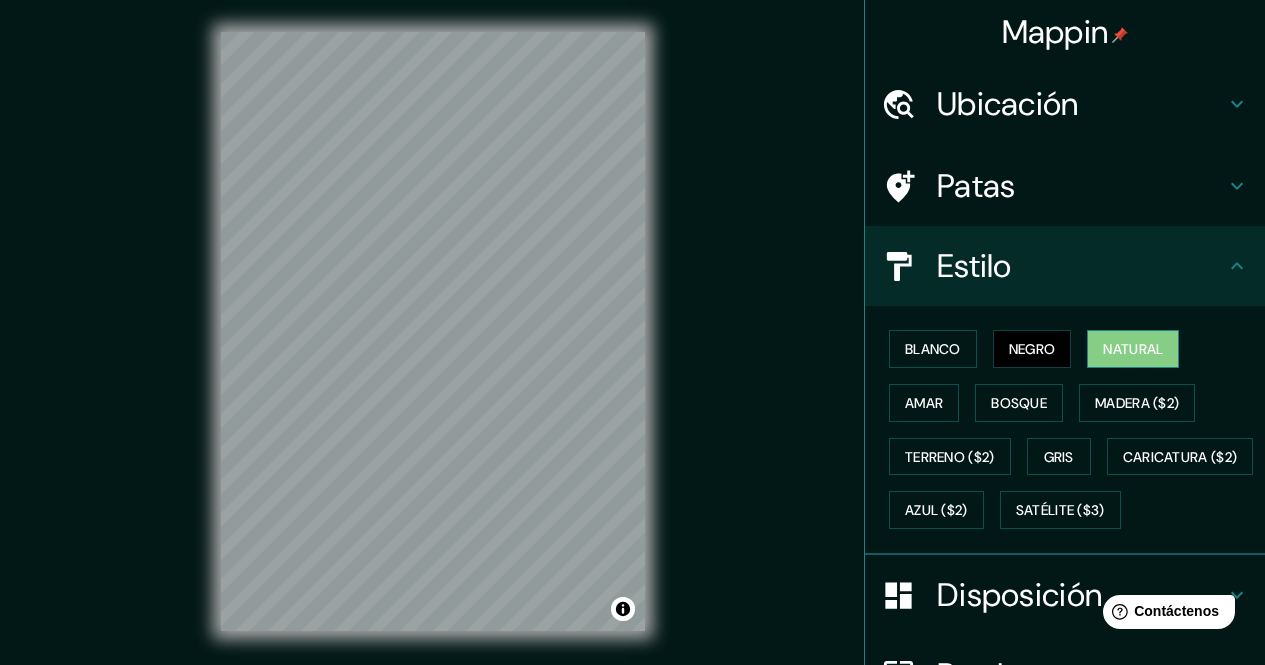 click on "Natural" at bounding box center [1133, 349] 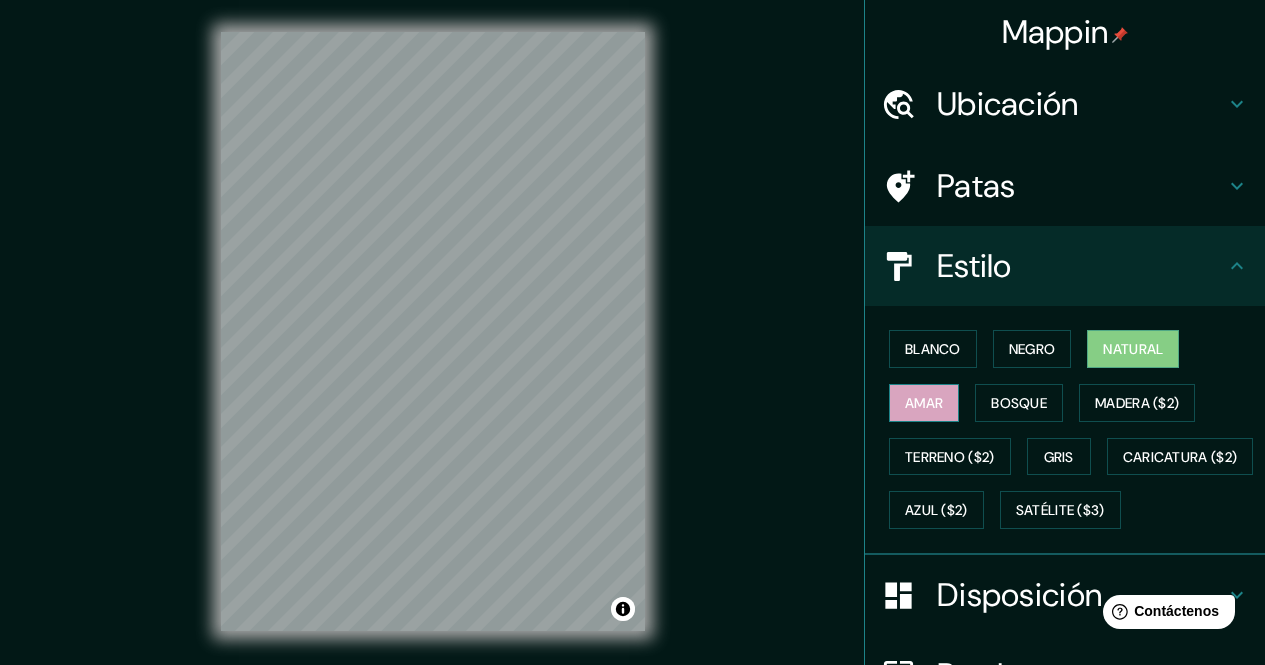 click on "Amar" at bounding box center [924, 403] 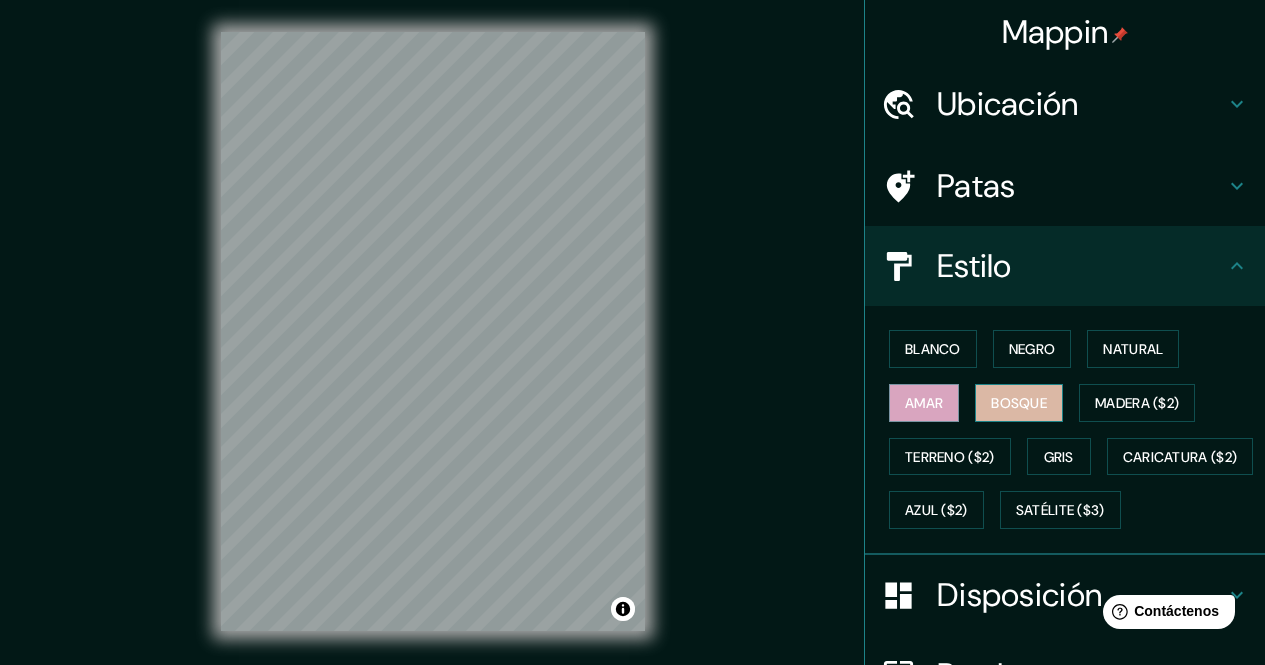 click on "Bosque" at bounding box center (1019, 403) 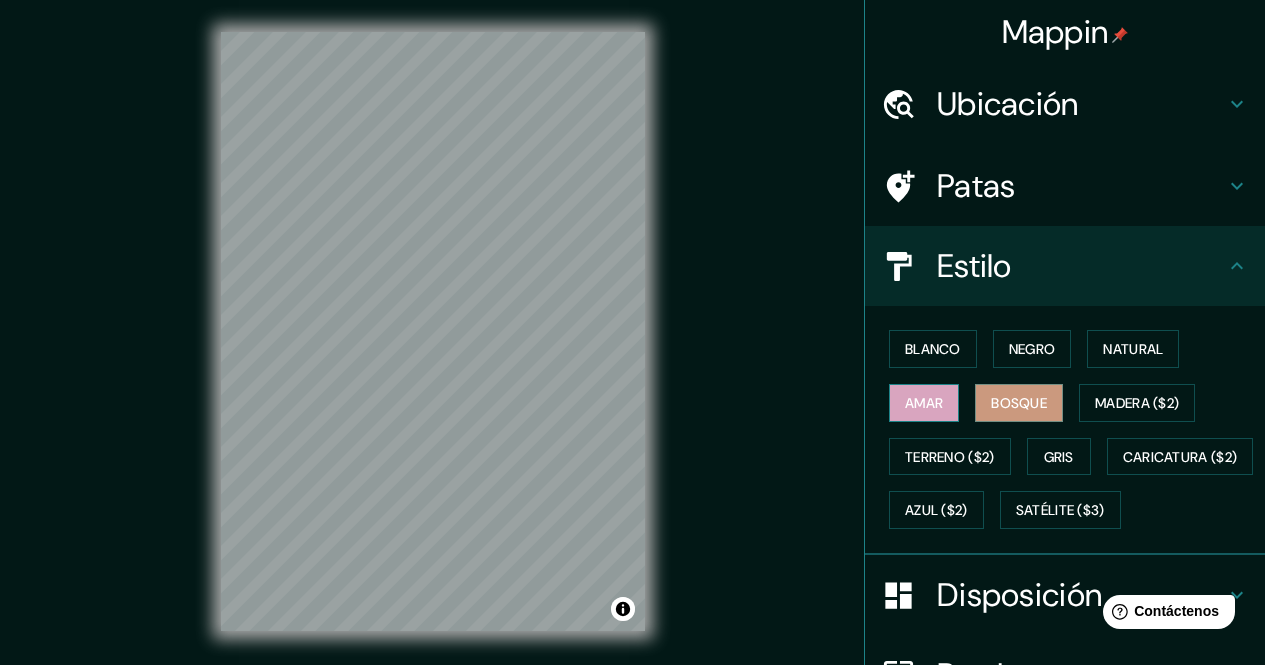 click on "Amar" at bounding box center [924, 403] 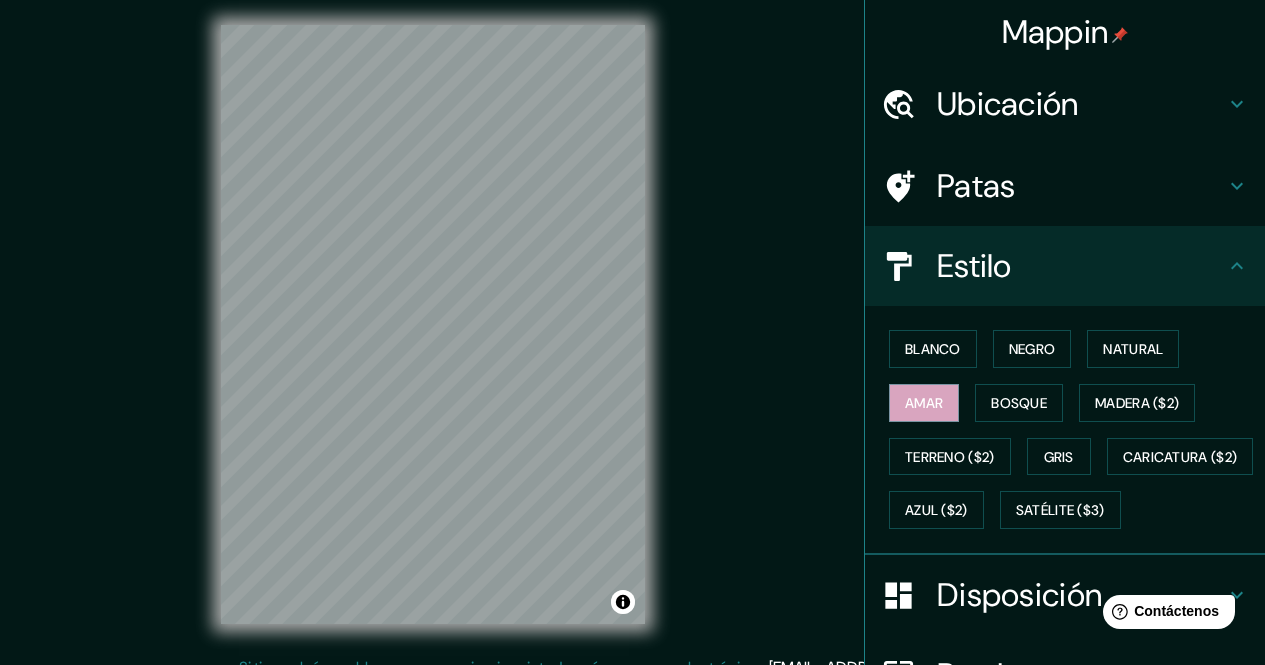 scroll, scrollTop: 16, scrollLeft: 0, axis: vertical 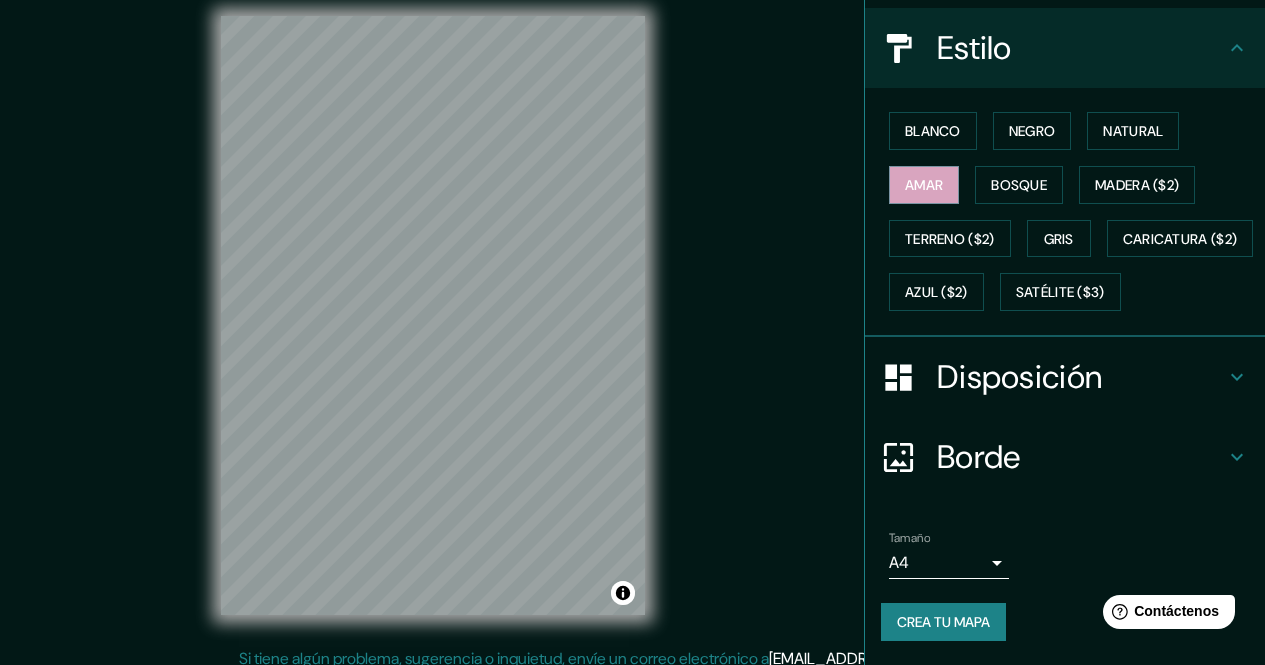 click on "Borde" at bounding box center (1081, 457) 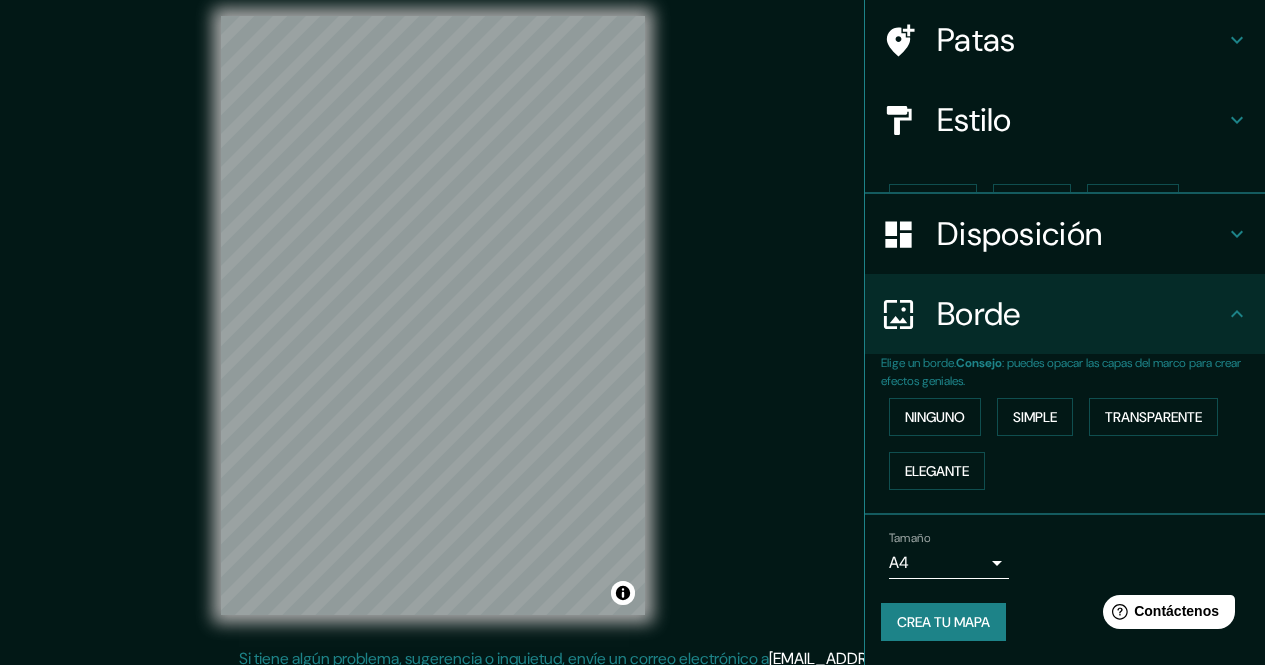 scroll, scrollTop: 112, scrollLeft: 0, axis: vertical 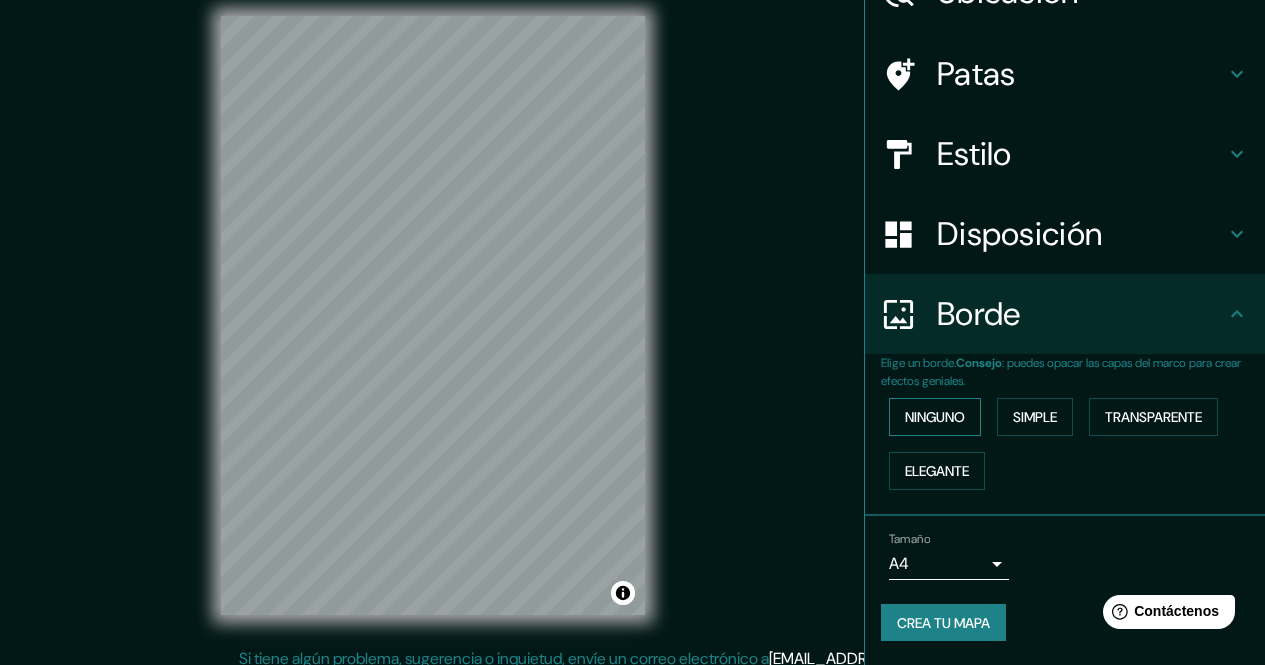 click on "Ninguno" at bounding box center [935, 417] 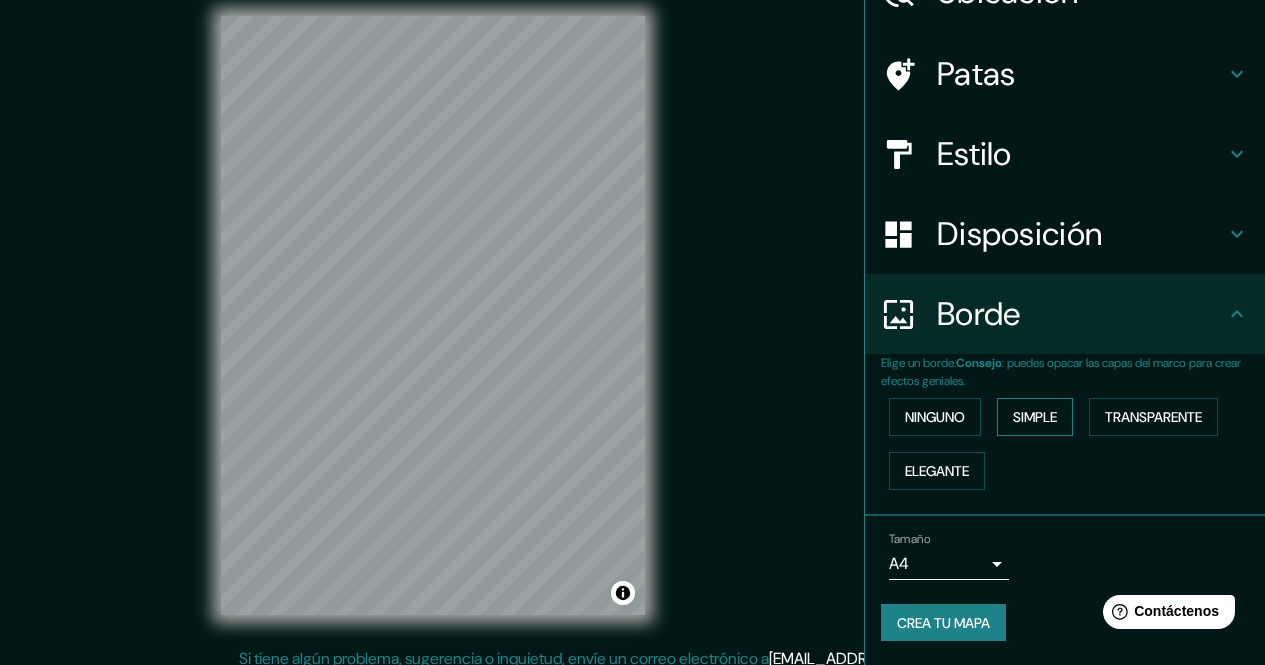 click on "Simple" at bounding box center (1035, 417) 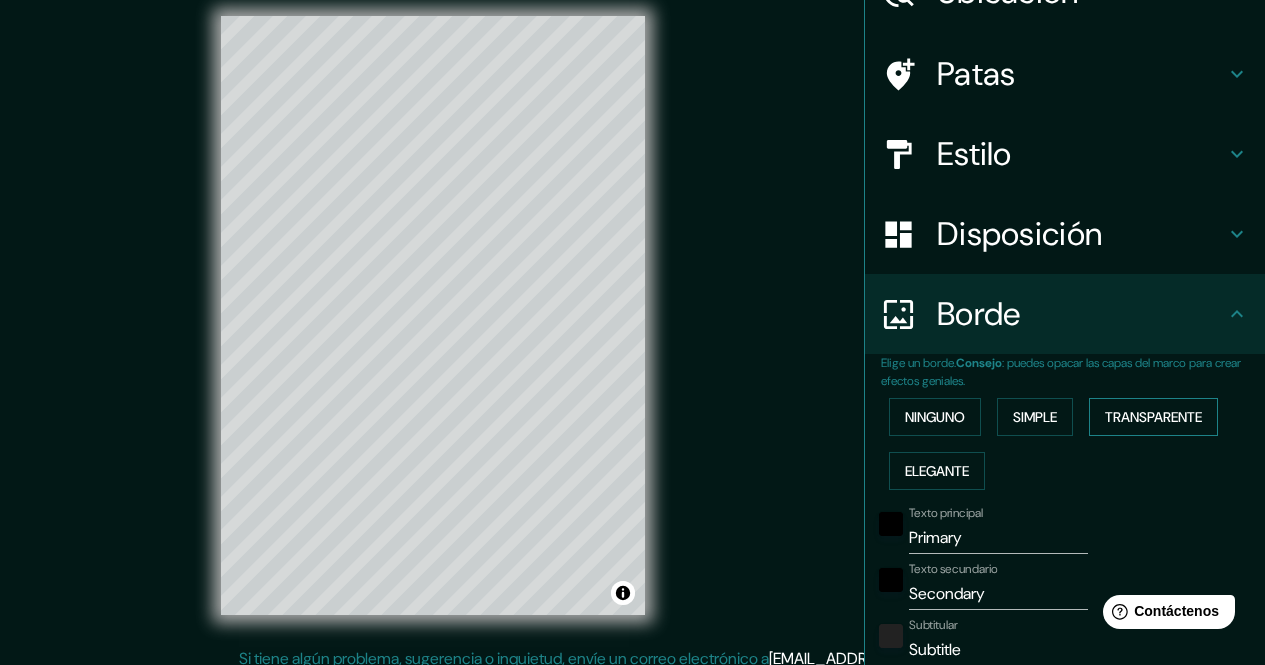 click on "Transparente" at bounding box center [1153, 417] 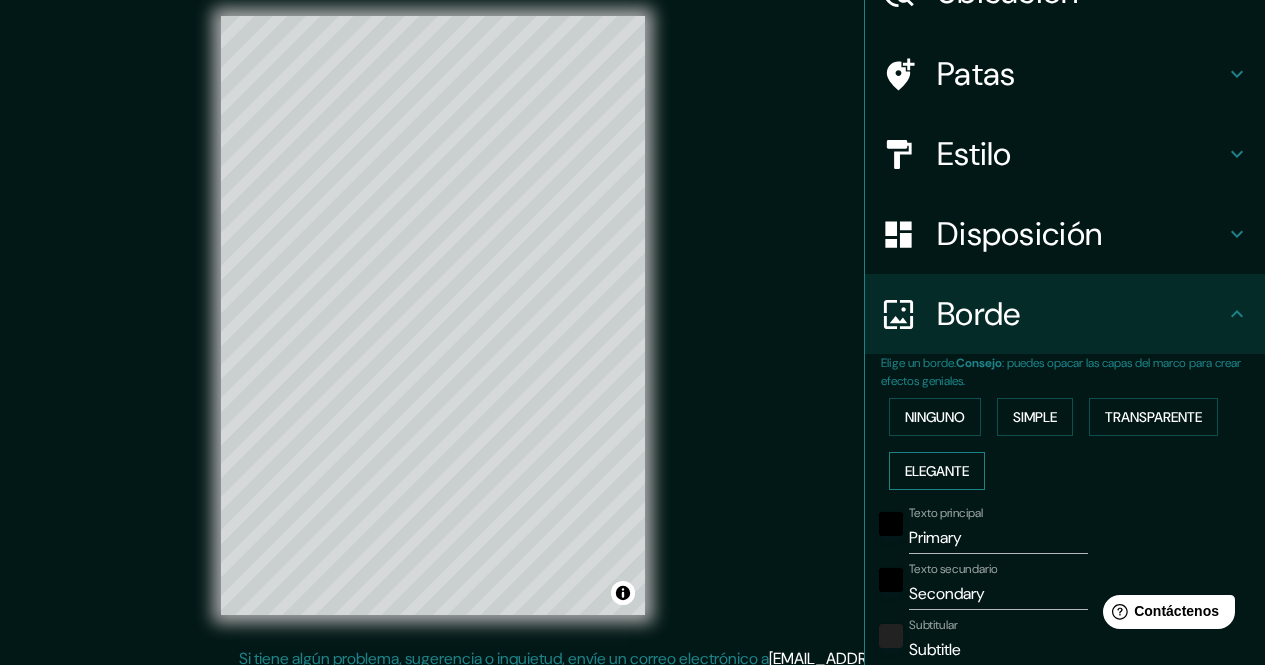 click on "Elegante" at bounding box center (937, 471) 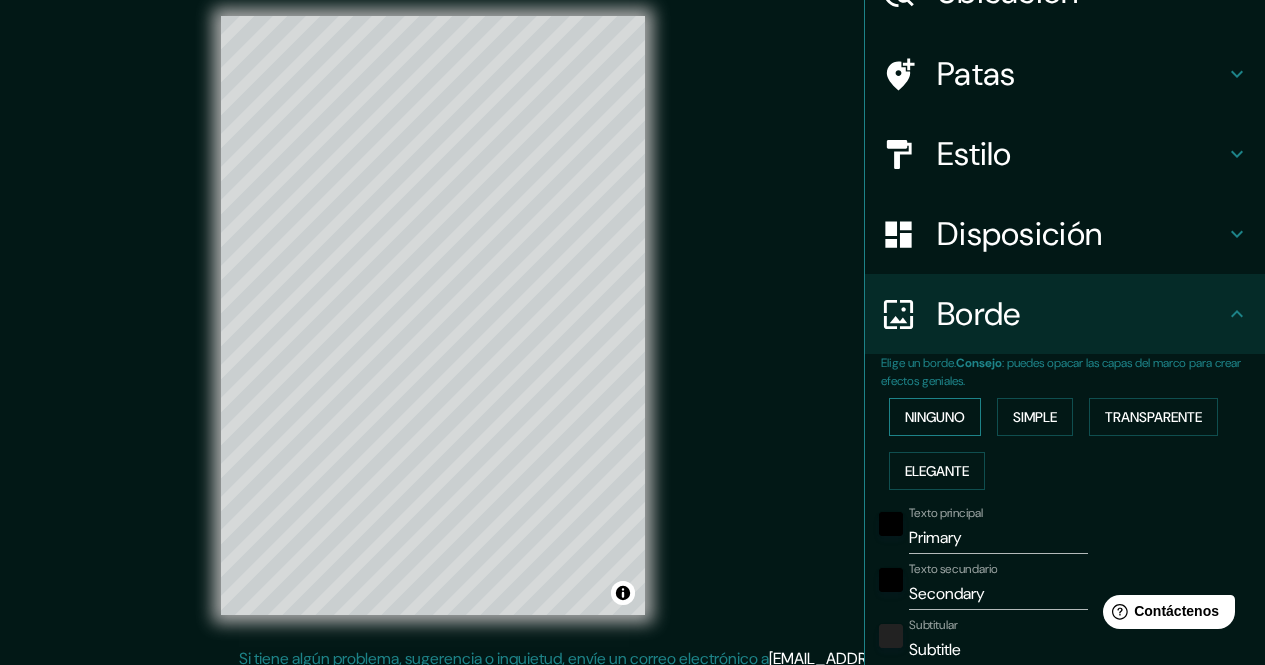 click on "Ninguno" at bounding box center (935, 417) 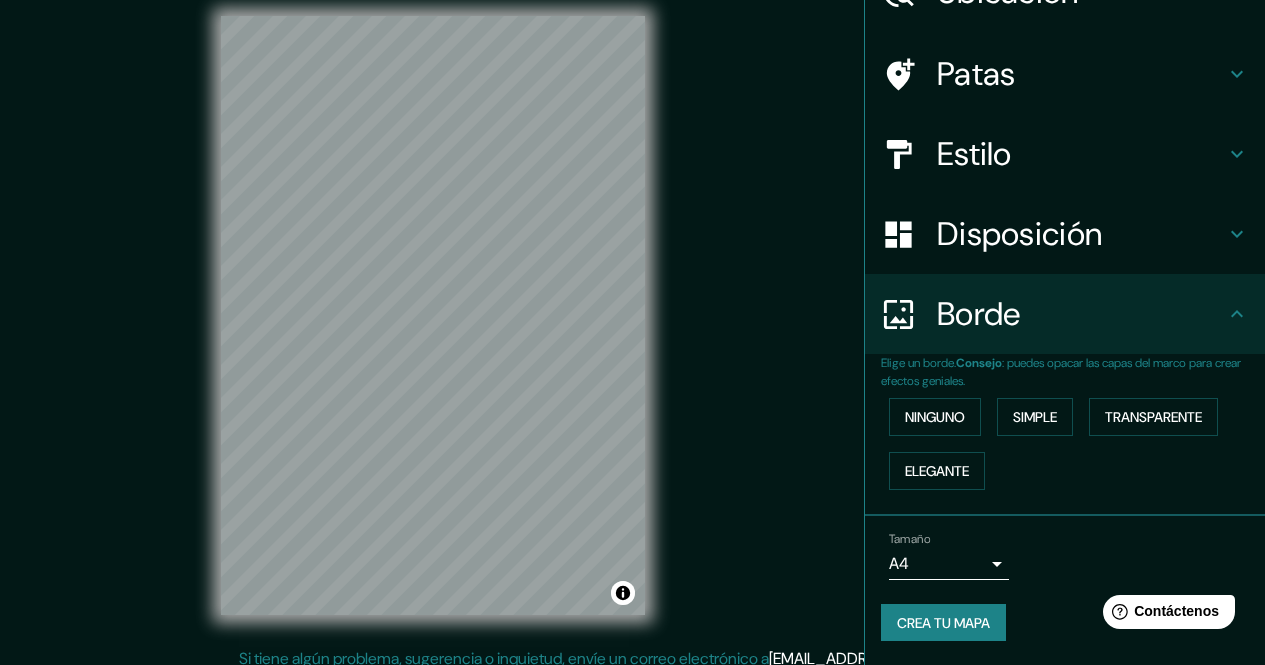 scroll, scrollTop: 29, scrollLeft: 0, axis: vertical 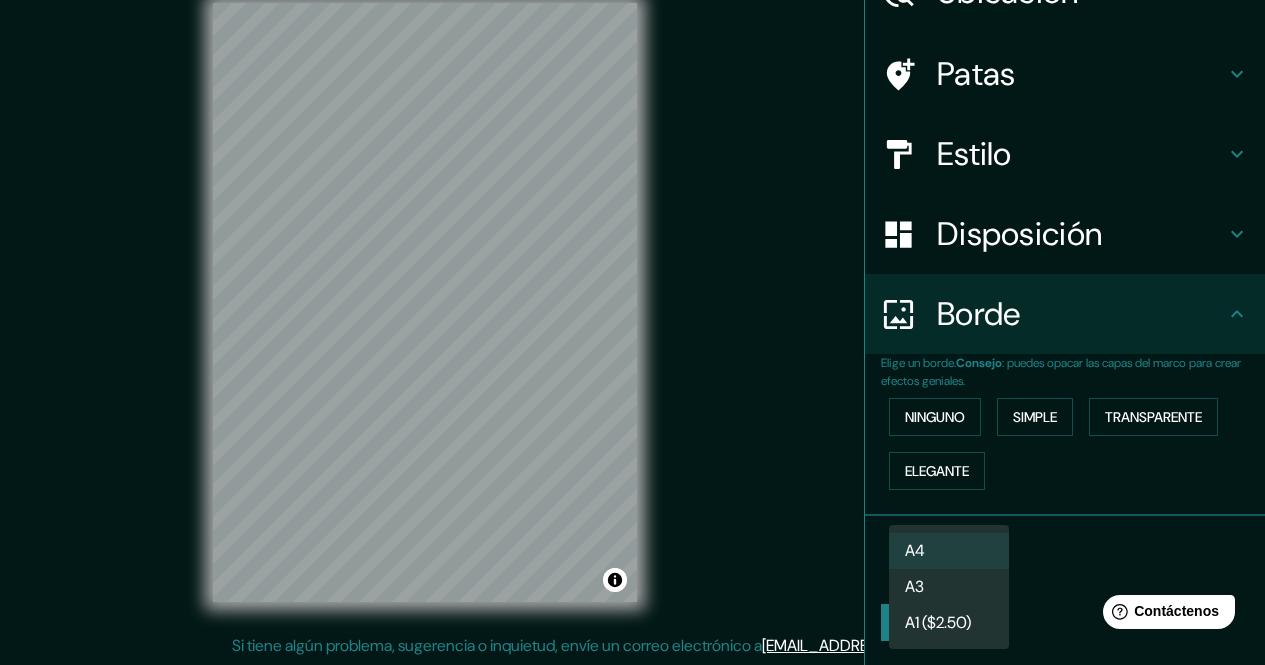 click on "Mappin Ubicación -6.776465407892245, -79.84471318984133 No se encontraron resultados Patas Estilo Disposición Borde Elige un borde.  Consejo  : puedes opacar las capas del marco para crear efectos geniales. Ninguno Simple Transparente Elegante Tamaño A4 single Crea tu mapa © Mapbox   © OpenStreetMap   Improve this map Si tiene algún problema, sugerencia o inquietud, envíe un correo electrónico a  [EMAIL_ADDRESS][DOMAIN_NAME]  .   . . Texto original Valora esta traducción Tu opinión servirá para ayudar a mejorar el Traductor de Google A4 A3 A1 ($2.50)" at bounding box center (632, 303) 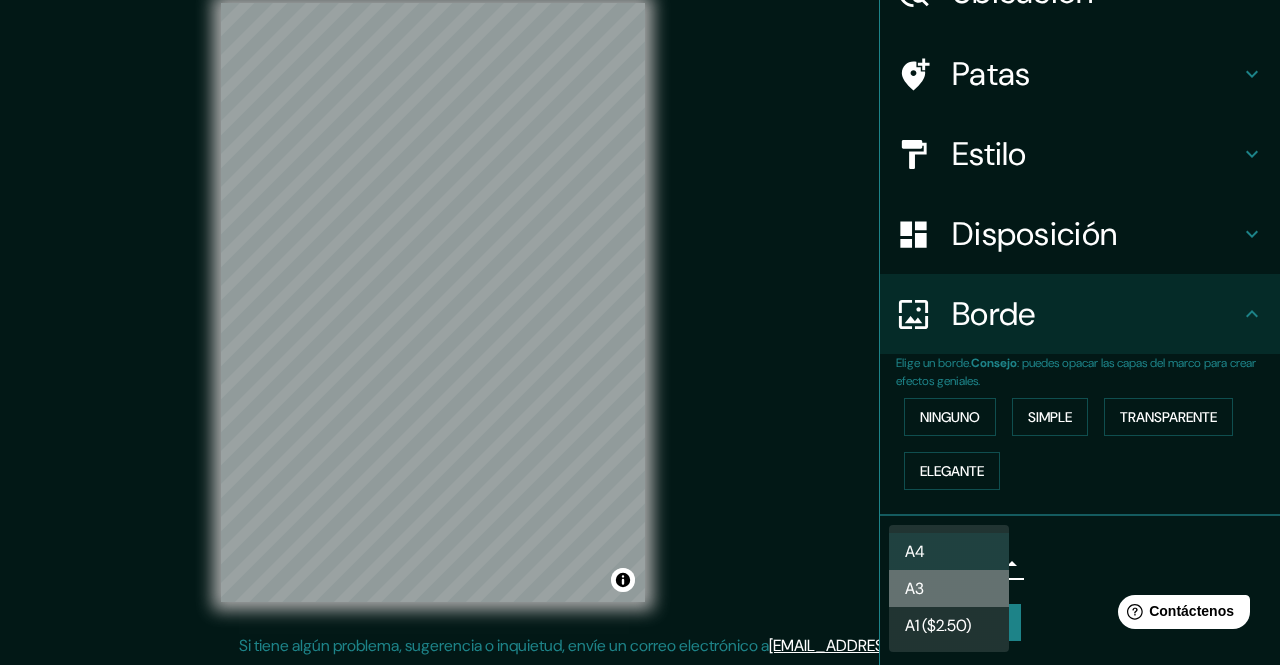 click on "A3" at bounding box center [949, 588] 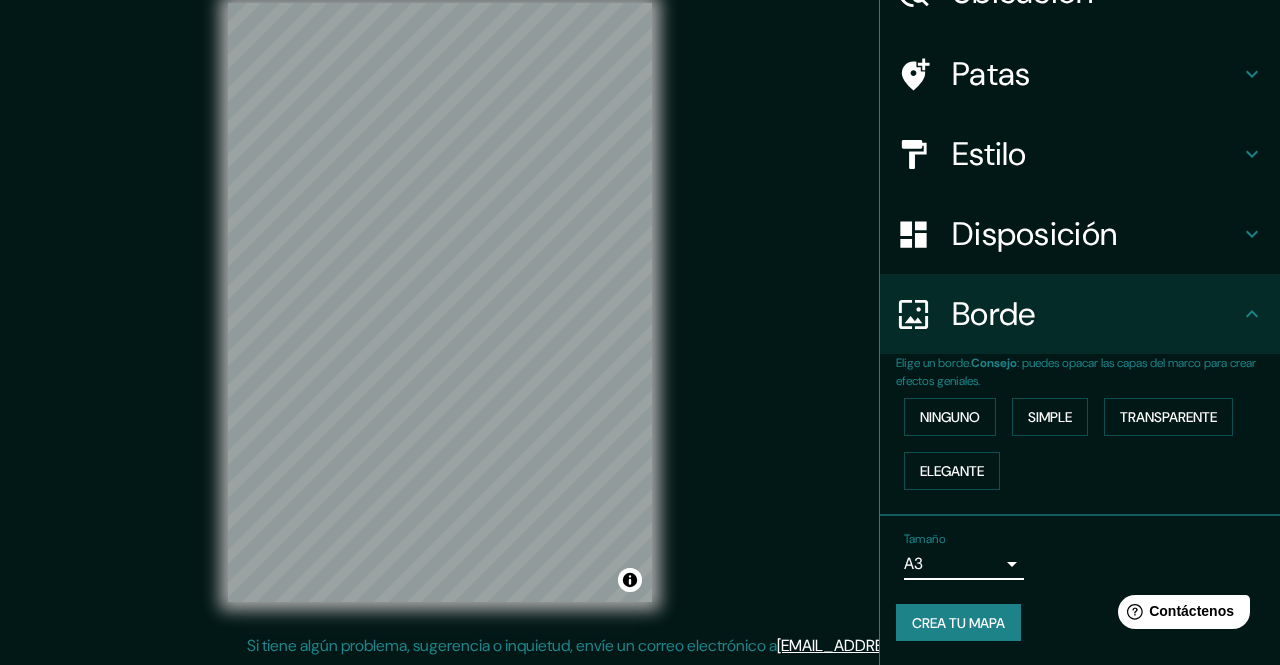 click on "Mappin Ubicación -6.776465407892245, -79.84471318984133 No se encontraron resultados Patas Estilo Disposición Borde Elige un borde.  Consejo  : puedes opacar las capas del marco para crear efectos geniales. Ninguno Simple Transparente Elegante Tamaño A3 a4 Crea tu mapa © Mapbox   © OpenStreetMap   Improve this map Si tiene algún problema, sugerencia o inquietud, envíe un correo electrónico a  [EMAIL_ADDRESS][DOMAIN_NAME]  .   . . Texto original Valora esta traducción Tu opinión servirá para ayudar a mejorar el Traductor de Google" at bounding box center (640, 303) 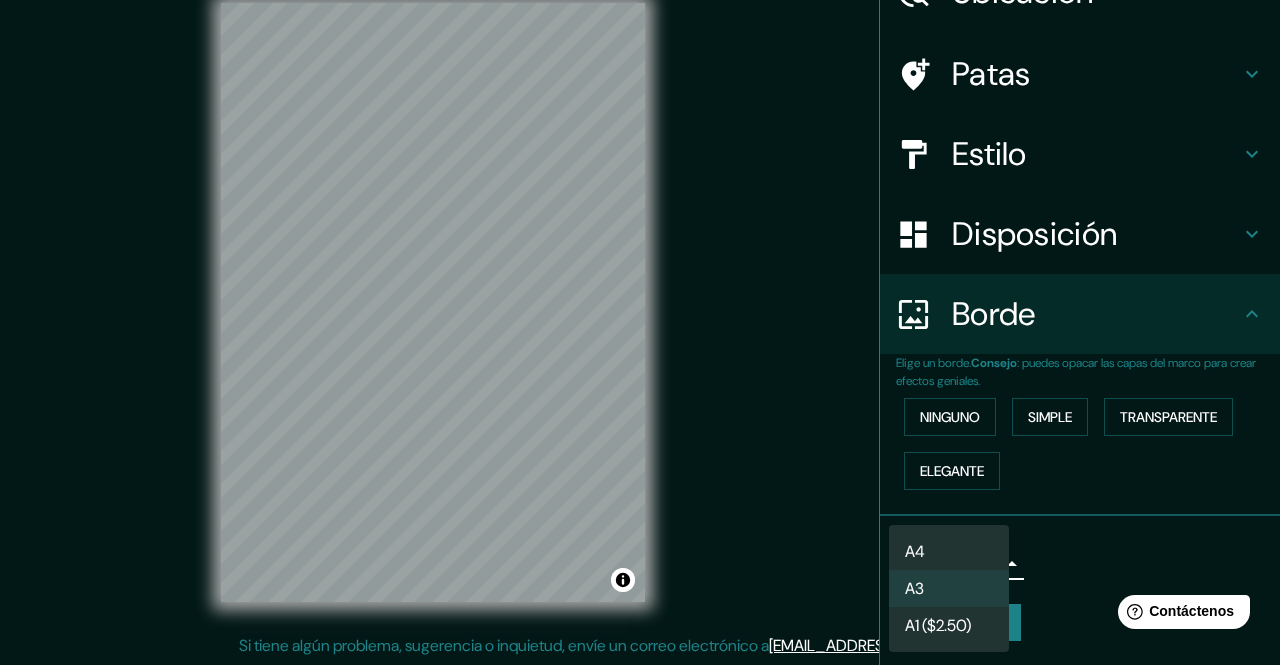 click on "A4" at bounding box center (949, 551) 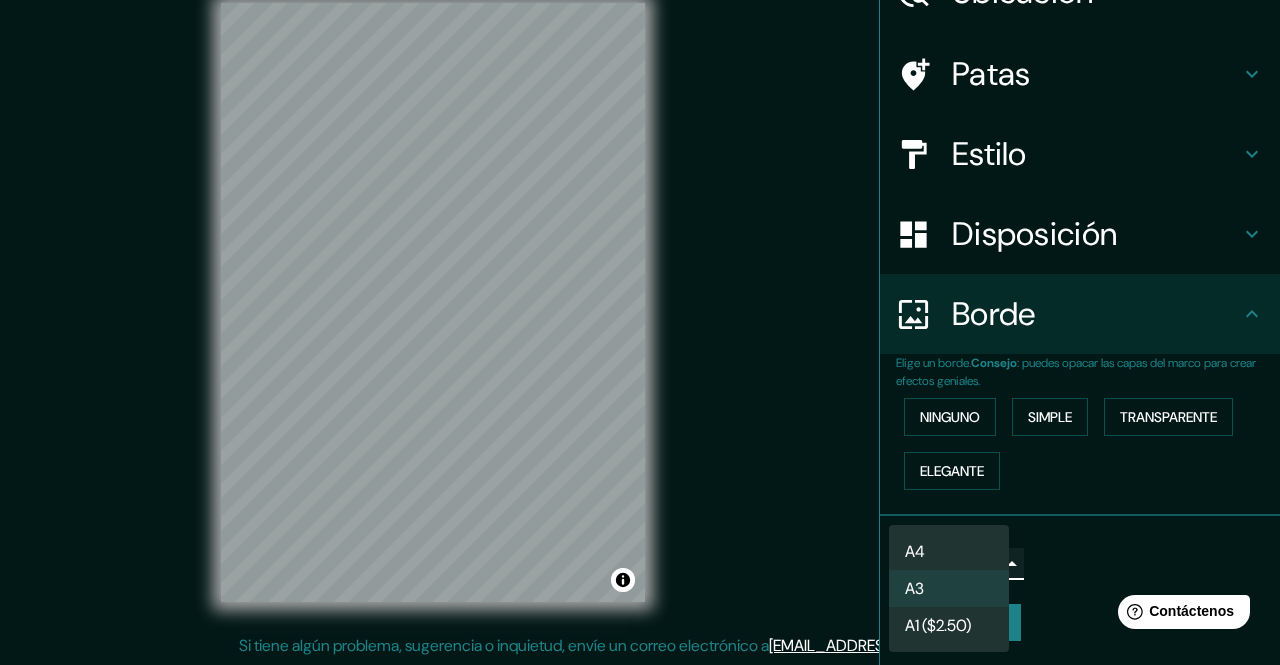 type on "single" 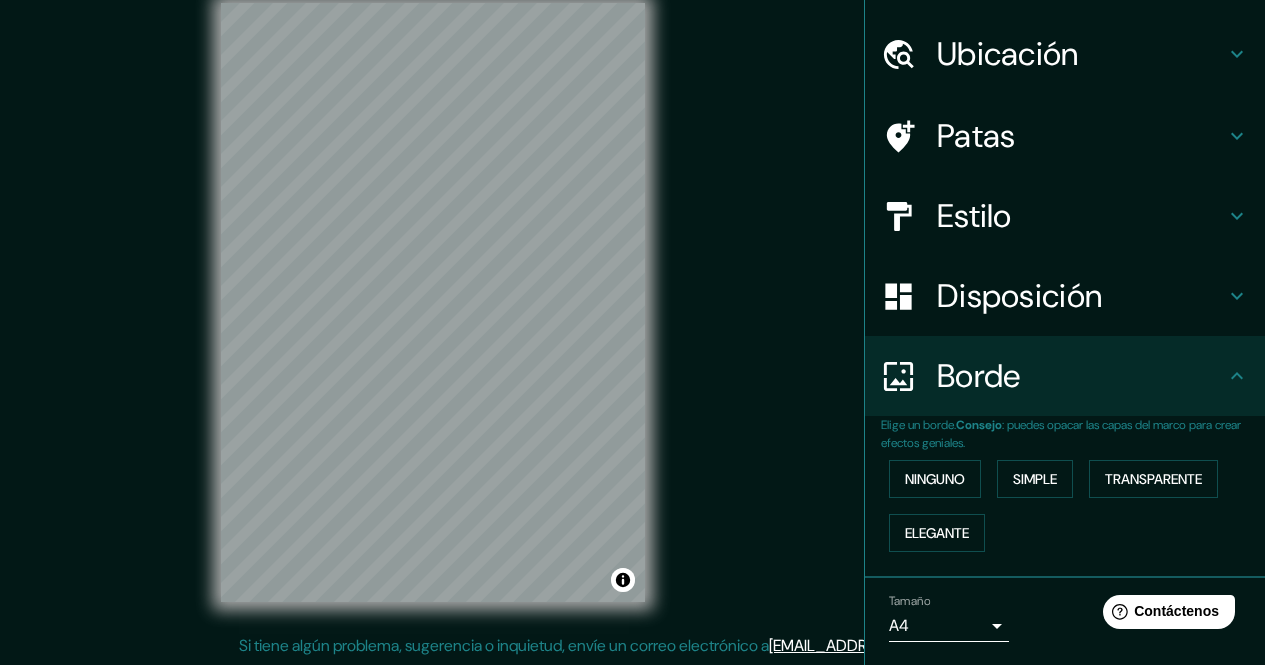 scroll, scrollTop: 0, scrollLeft: 0, axis: both 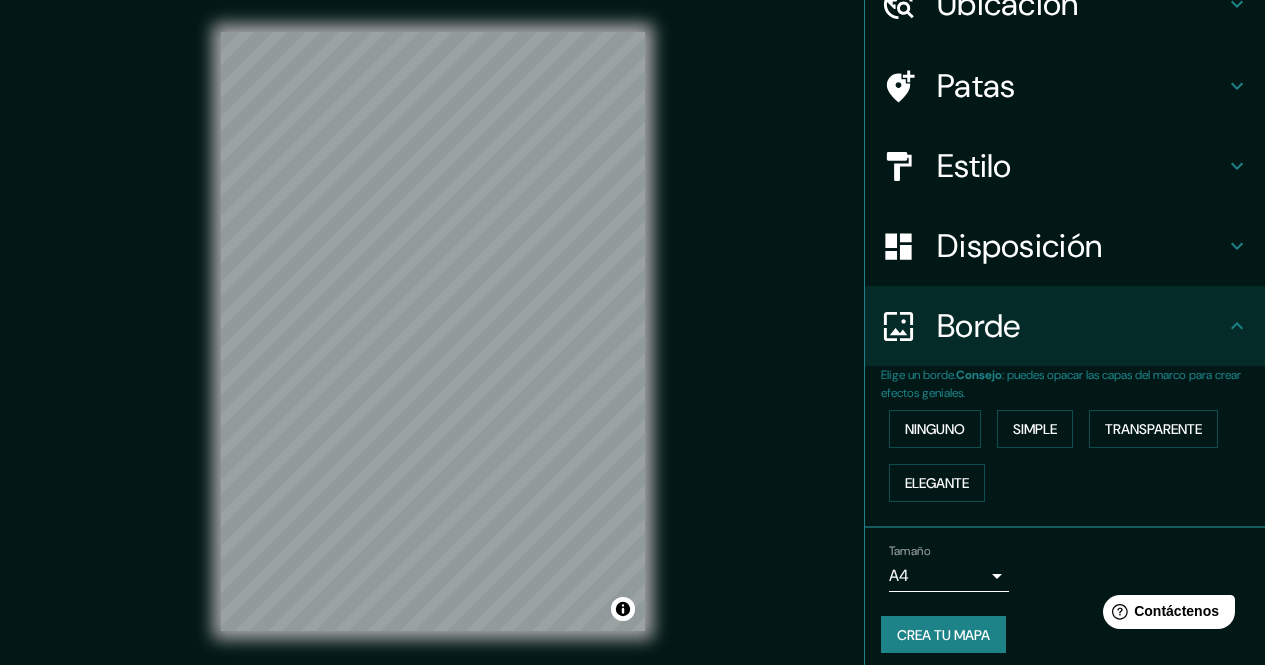 click on "Estilo" at bounding box center [1081, 166] 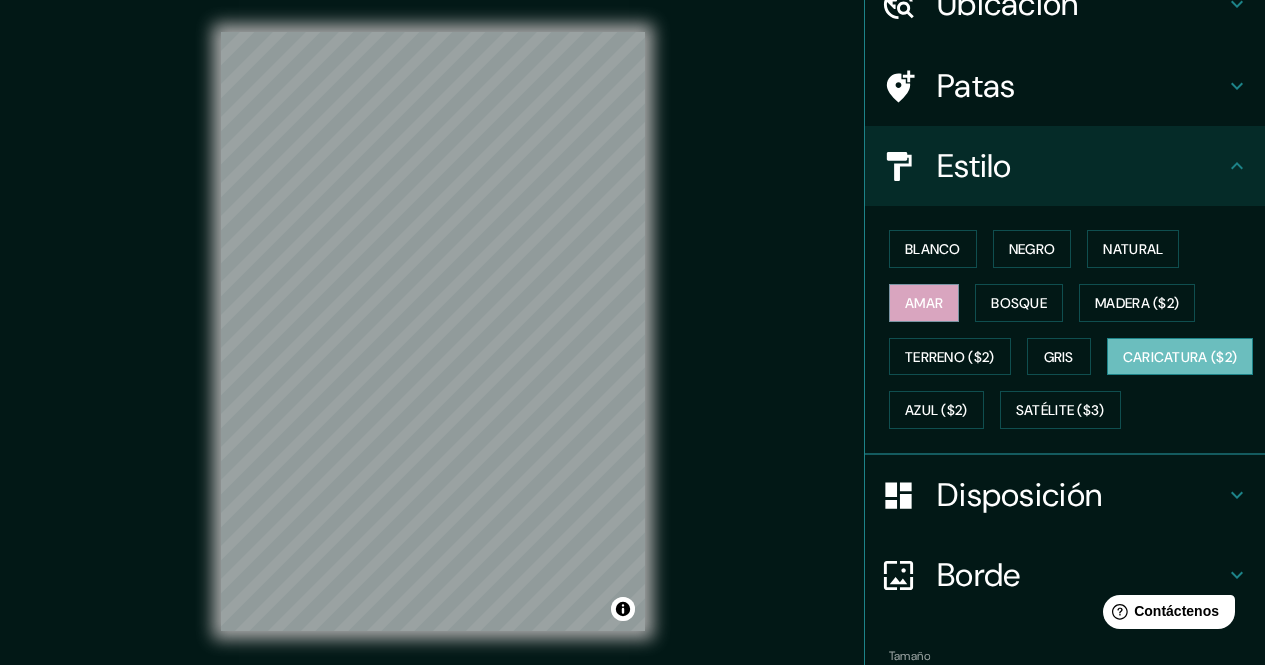 click on "Caricatura ($2)" at bounding box center [1180, 357] 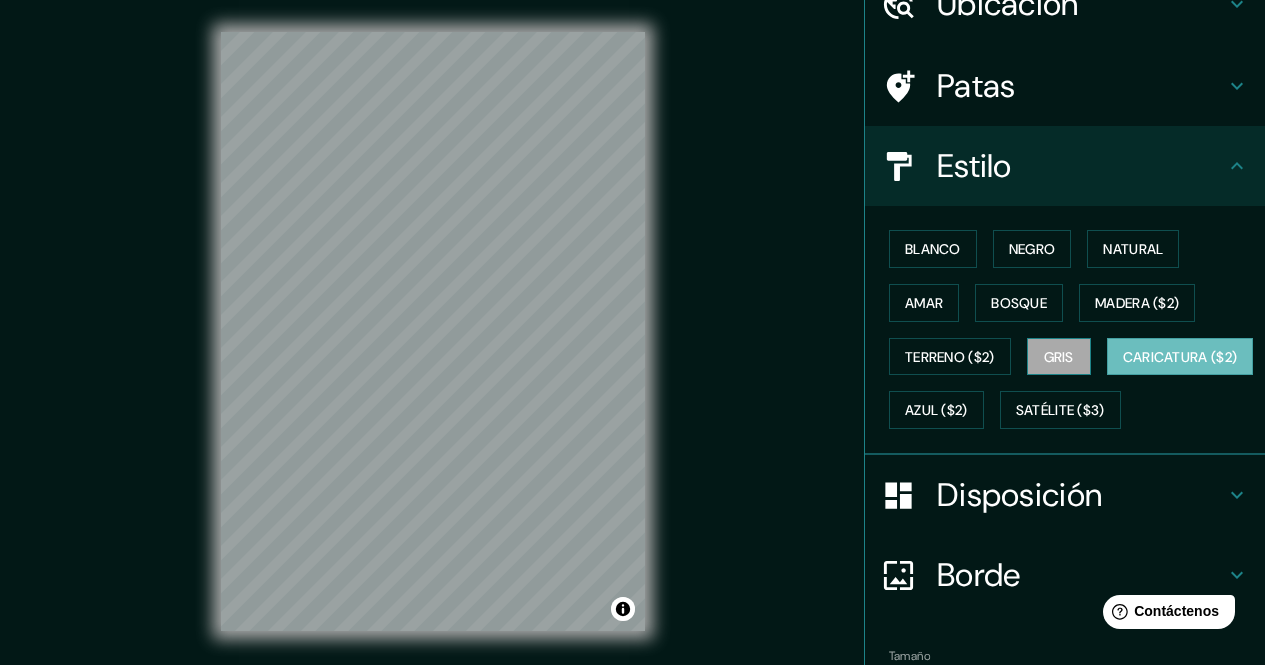 click on "Gris" at bounding box center (1059, 357) 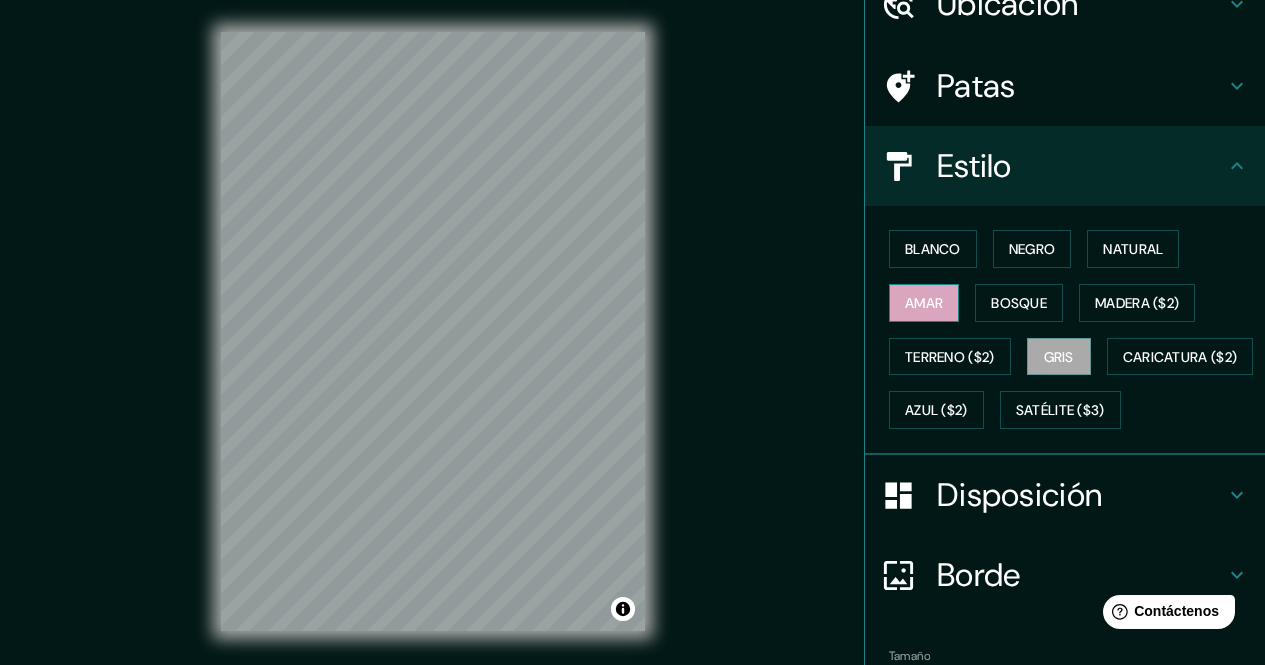 click on "Amar" at bounding box center (924, 303) 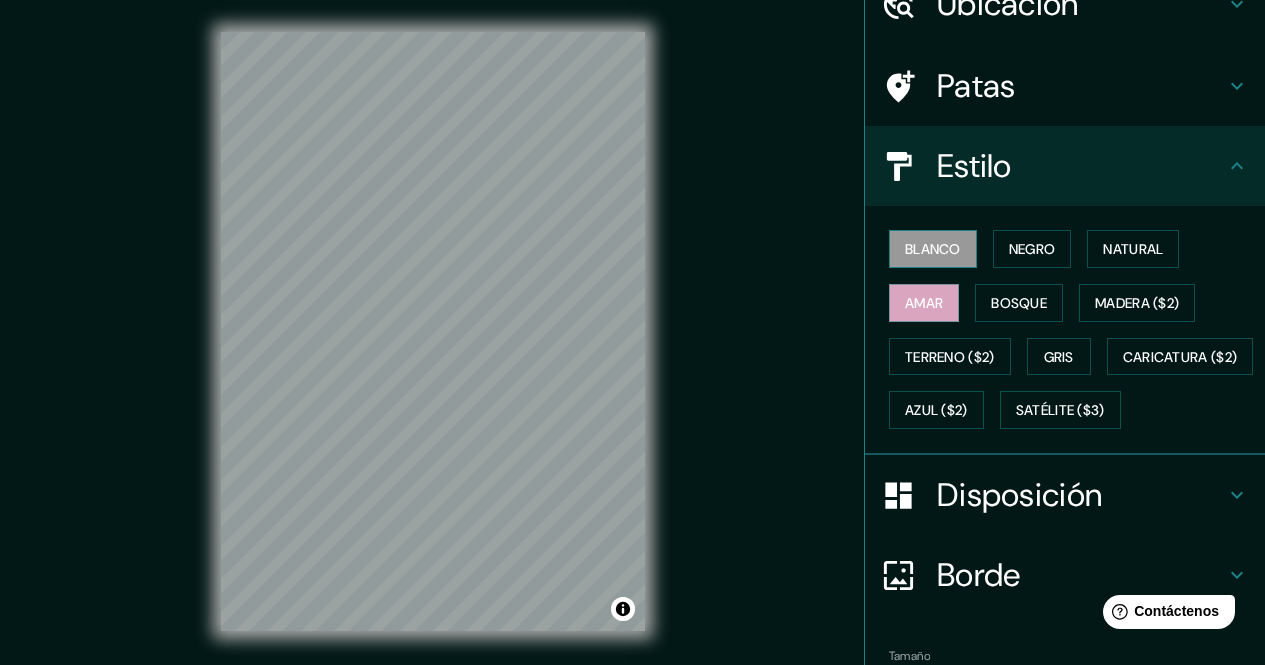 click on "Blanco" at bounding box center (933, 249) 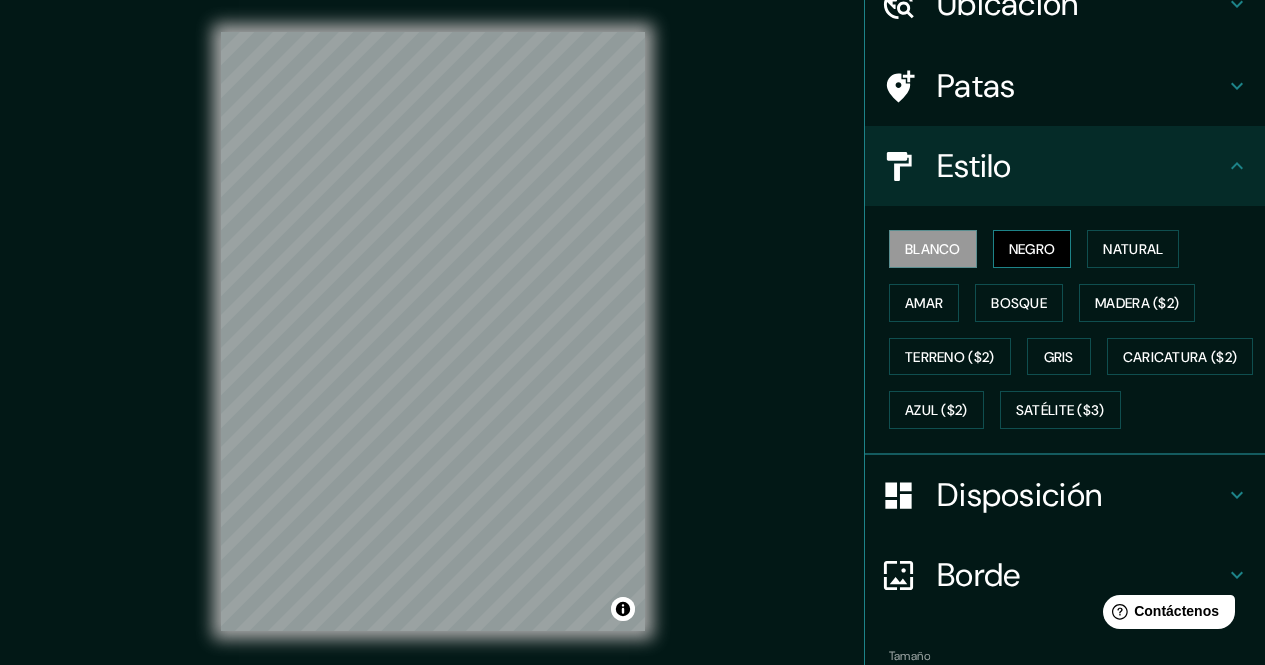 click on "Negro" at bounding box center [1032, 249] 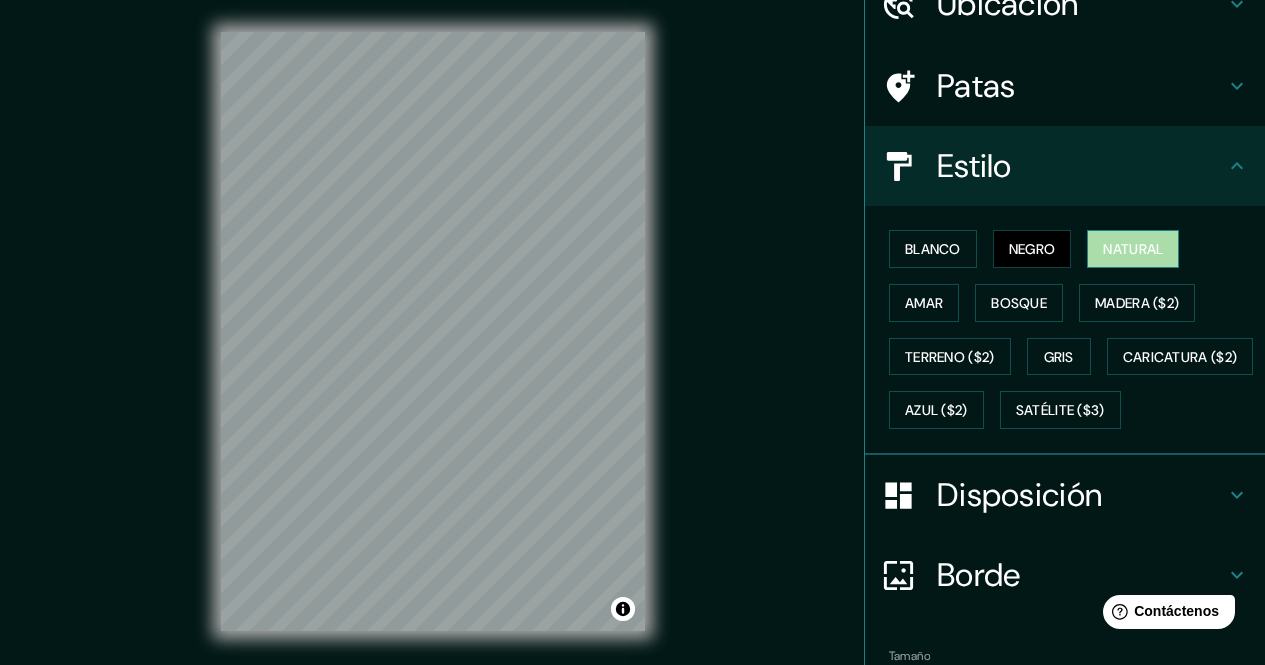 click on "Natural" at bounding box center (1133, 249) 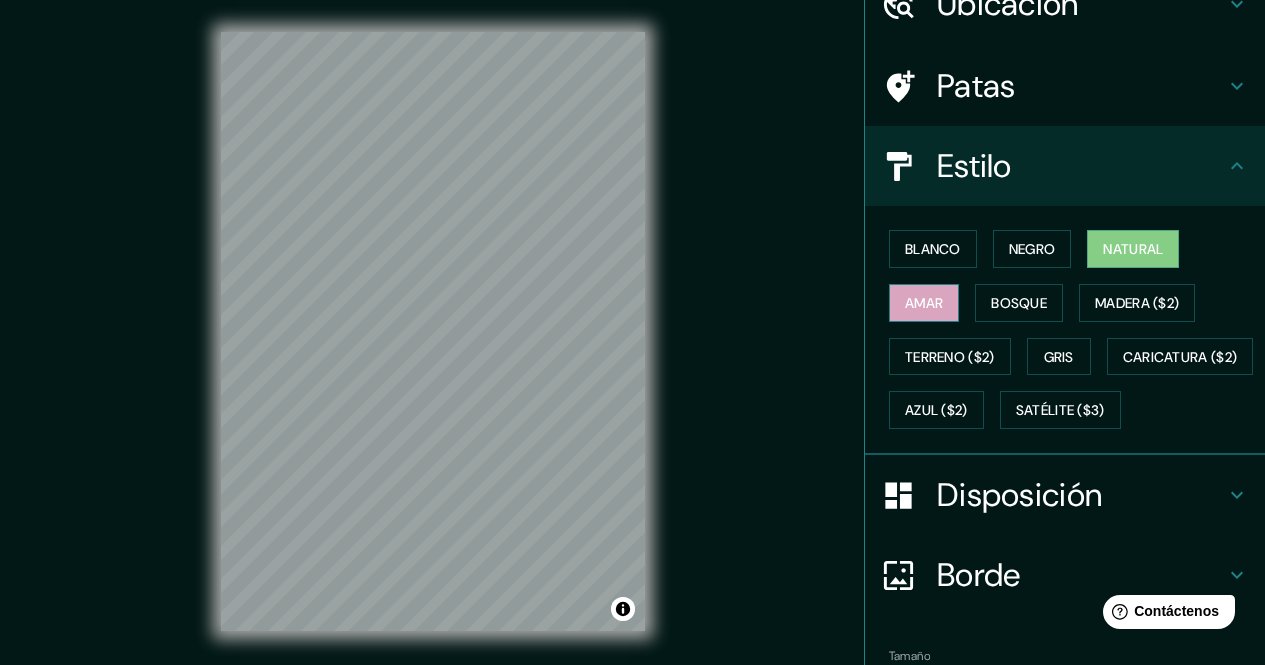 click on "Amar" at bounding box center [924, 303] 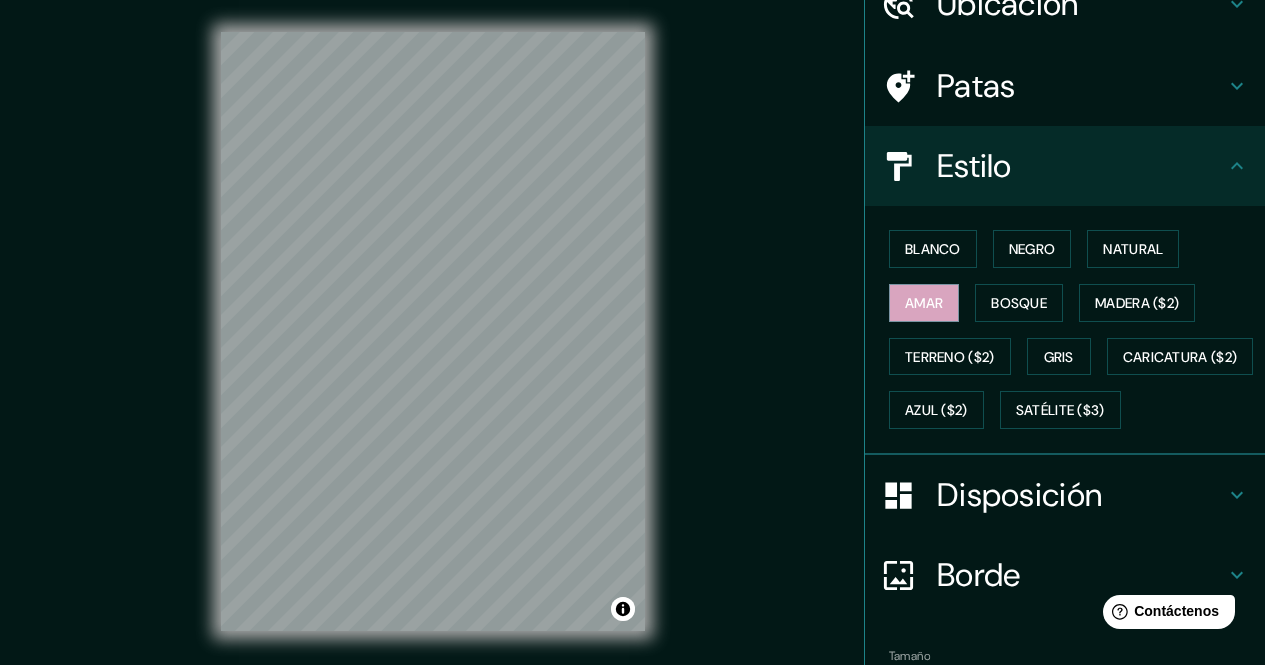 scroll, scrollTop: 0, scrollLeft: 0, axis: both 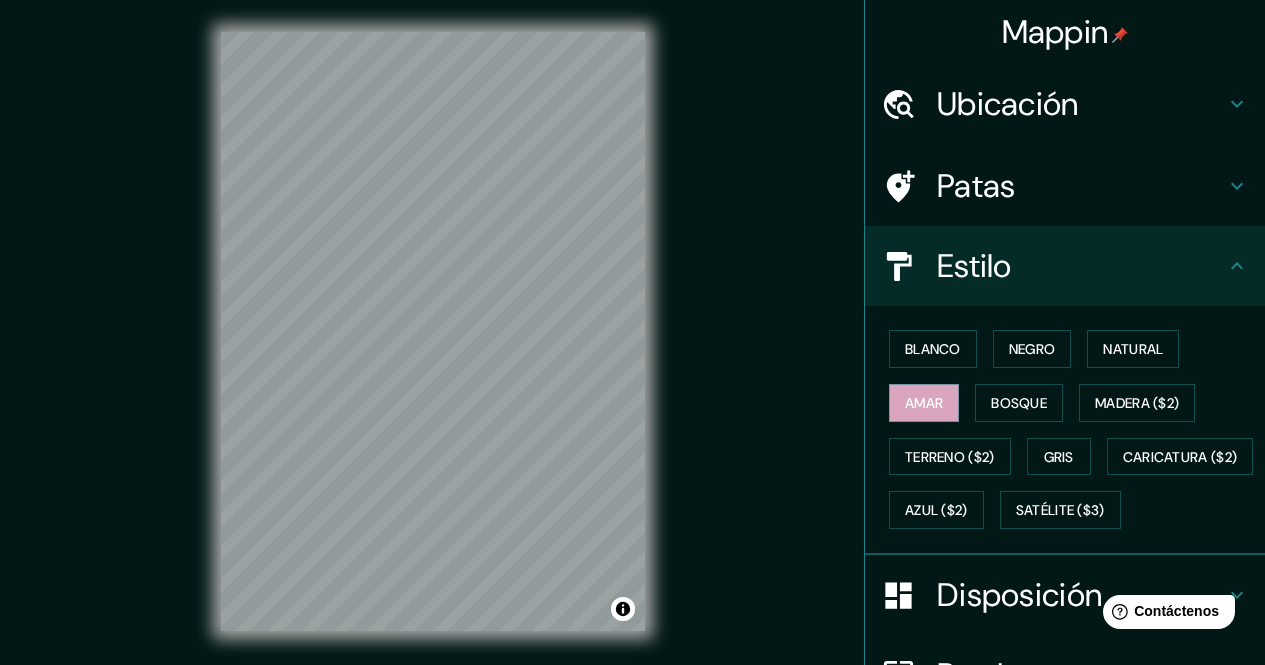 click on "Patas" at bounding box center [1081, 186] 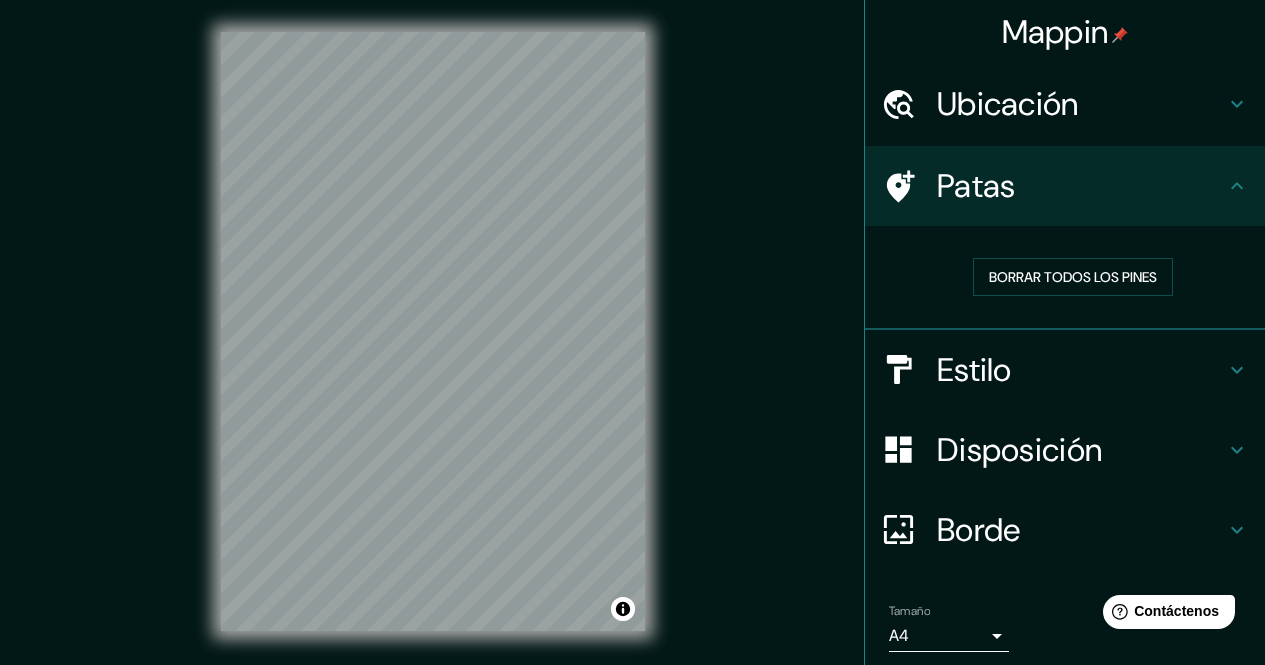 click on "Ubicación" at bounding box center (1081, 104) 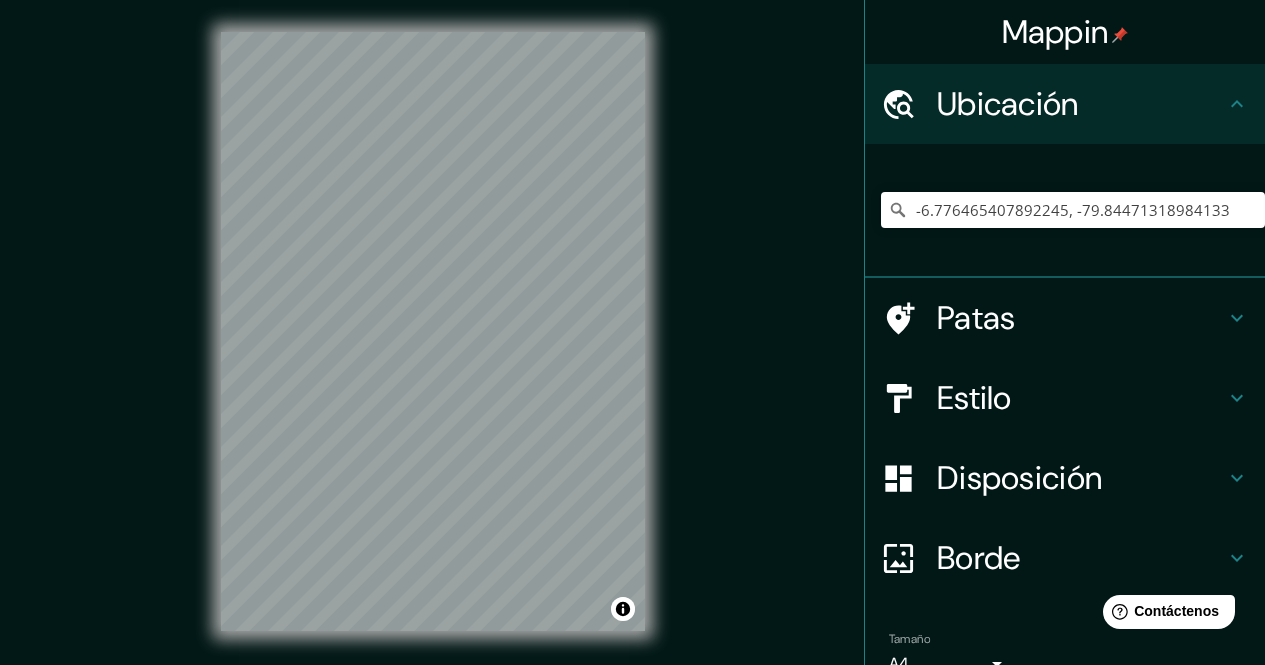 click on "Patas" at bounding box center [1081, 318] 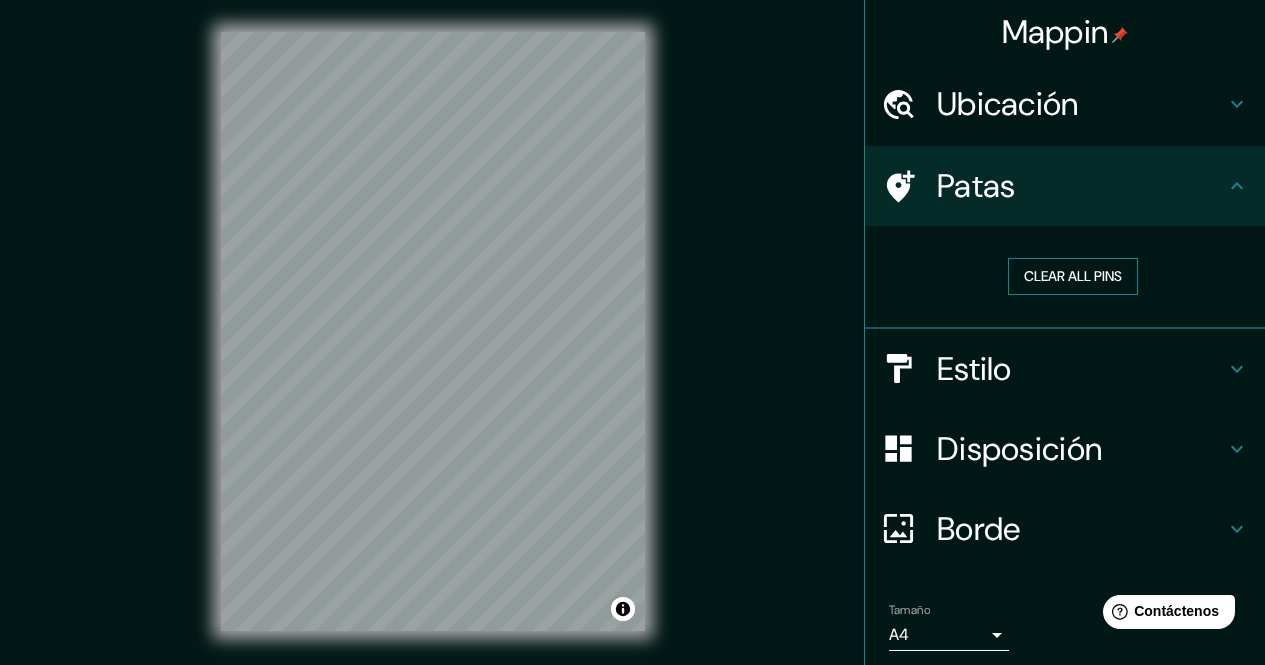 click on "Clear all pins" at bounding box center (1073, 276) 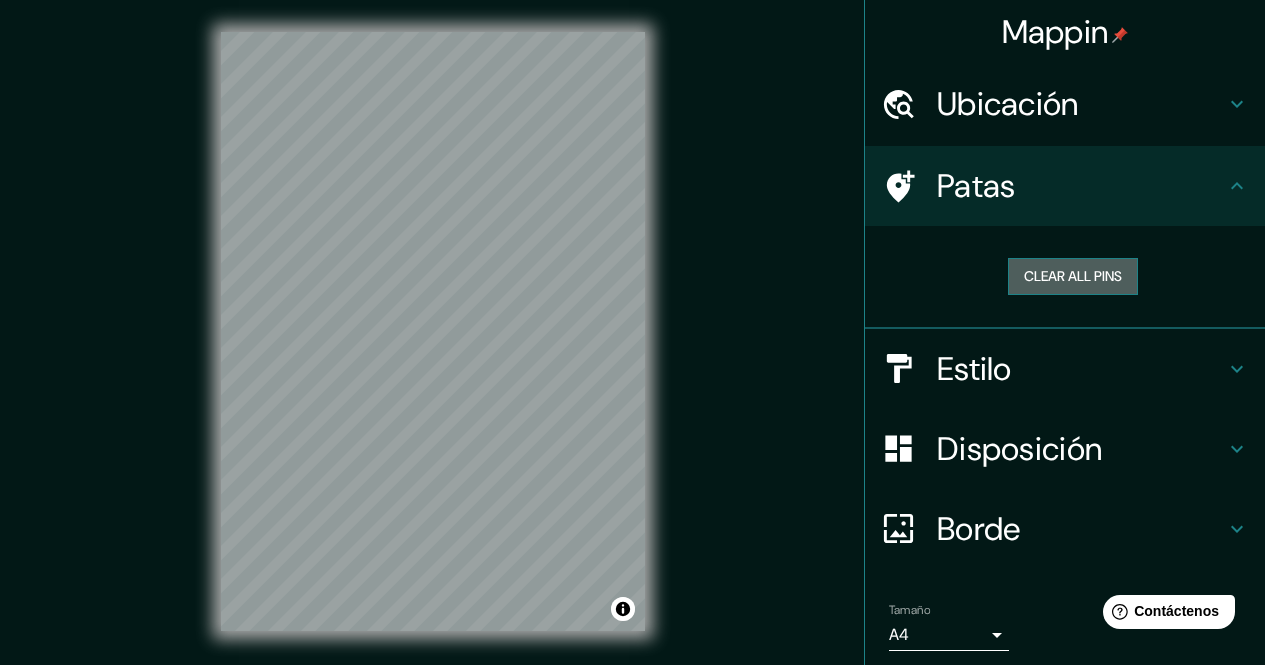 click on "Clear all pins" at bounding box center [1073, 276] 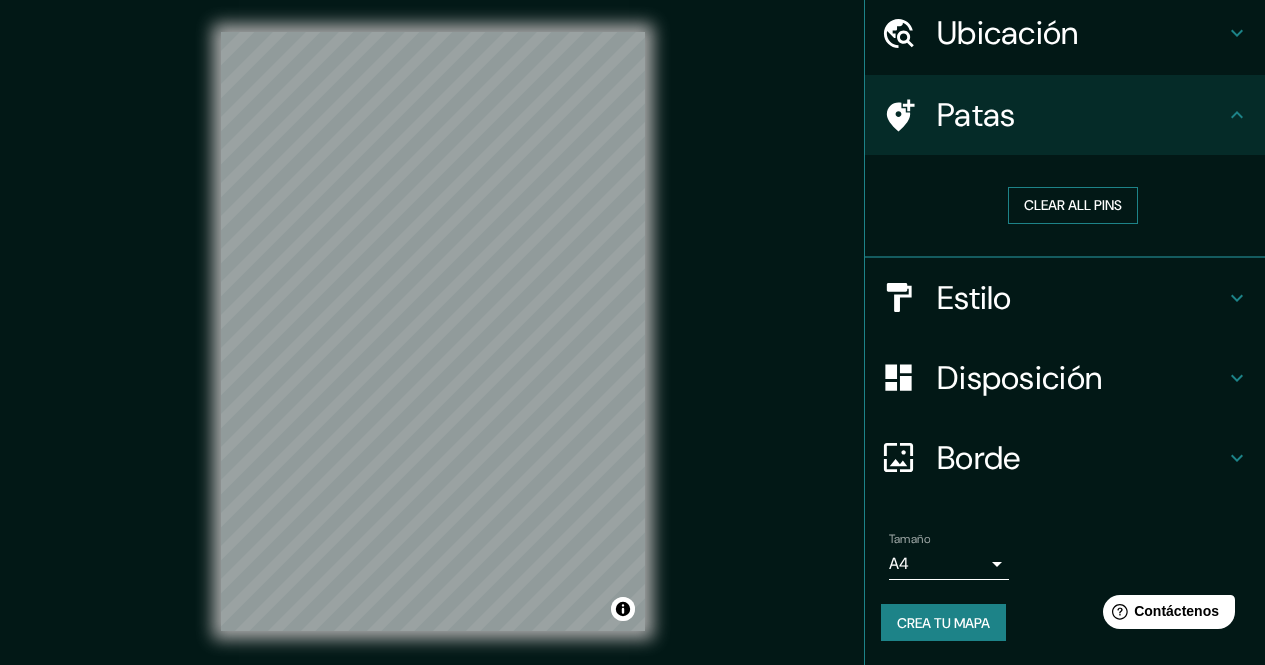 scroll, scrollTop: 0, scrollLeft: 0, axis: both 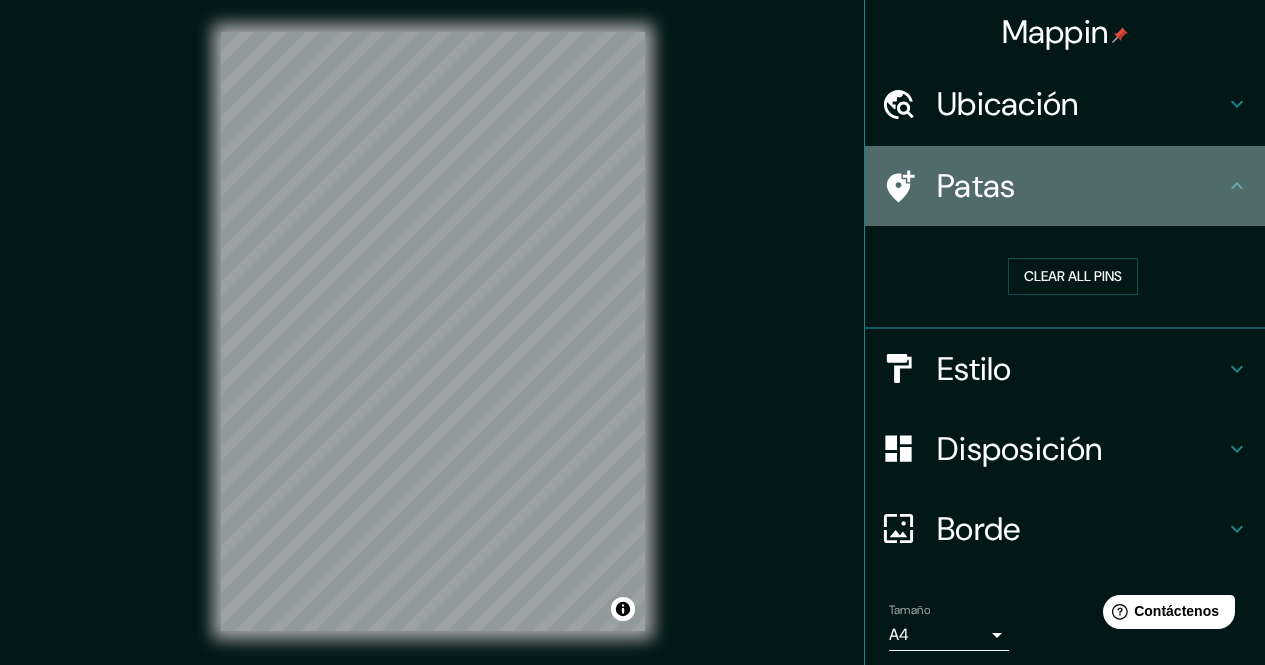 click on "Patas" at bounding box center (1081, 186) 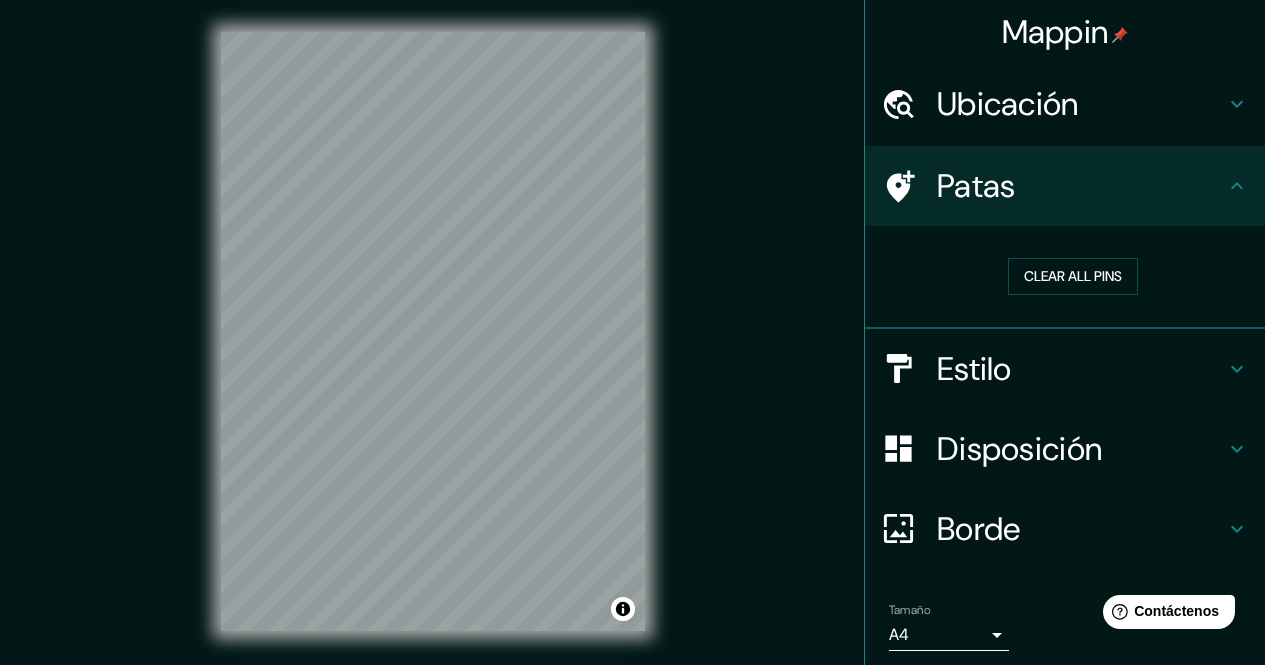click on "Patas" at bounding box center (1081, 186) 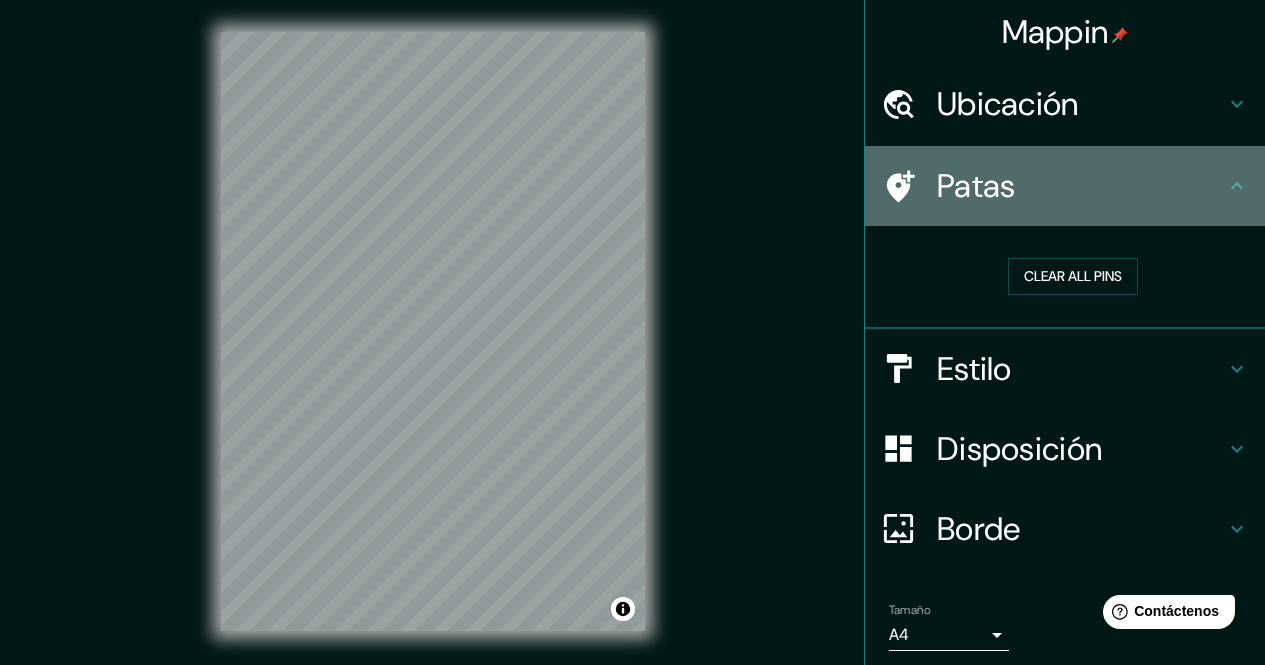 click on "Patas" at bounding box center [1081, 186] 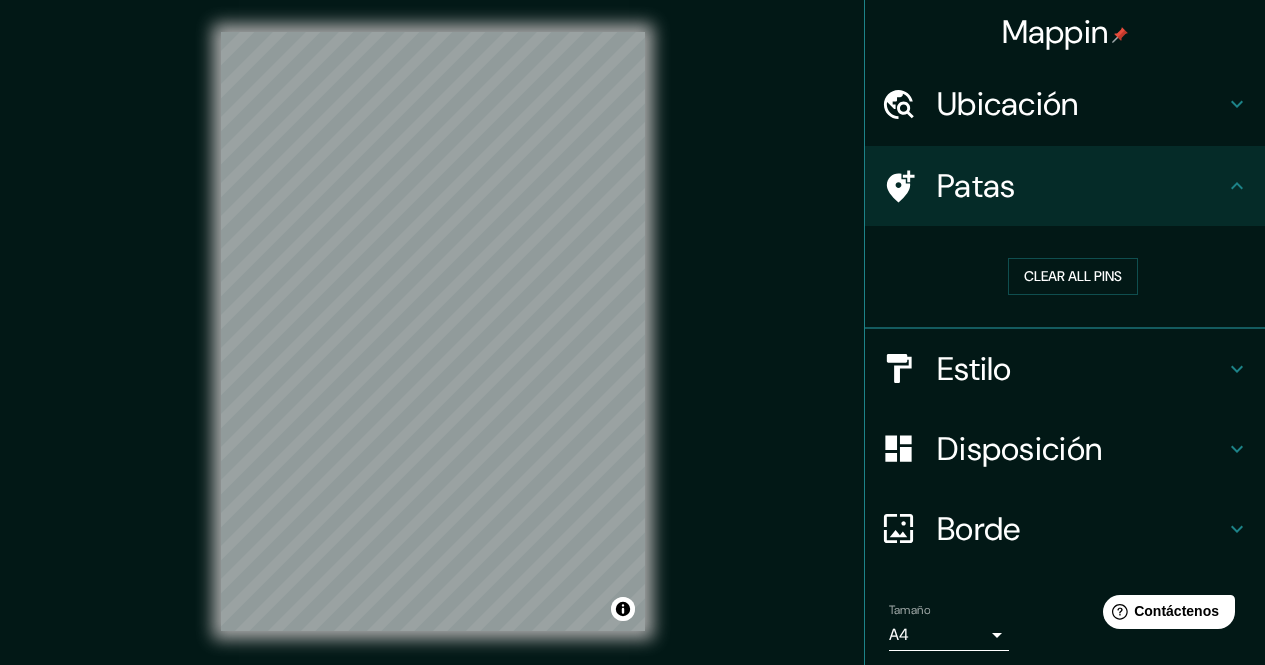 click on "Patas" at bounding box center (976, 186) 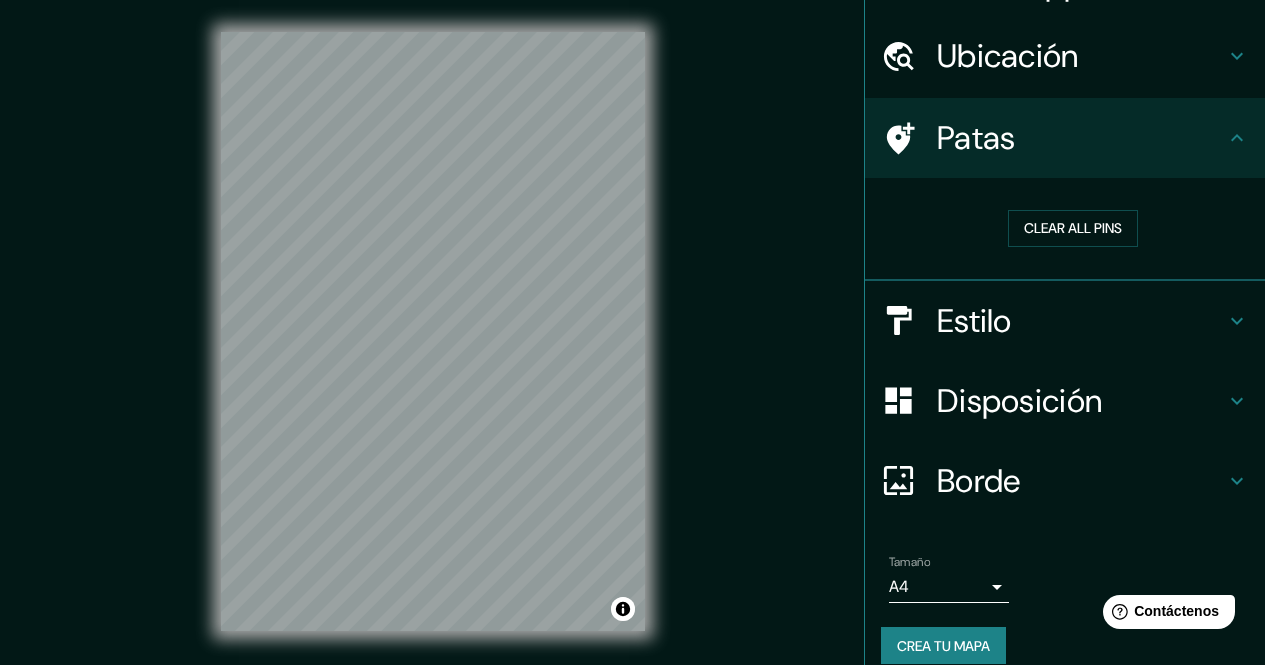scroll, scrollTop: 71, scrollLeft: 0, axis: vertical 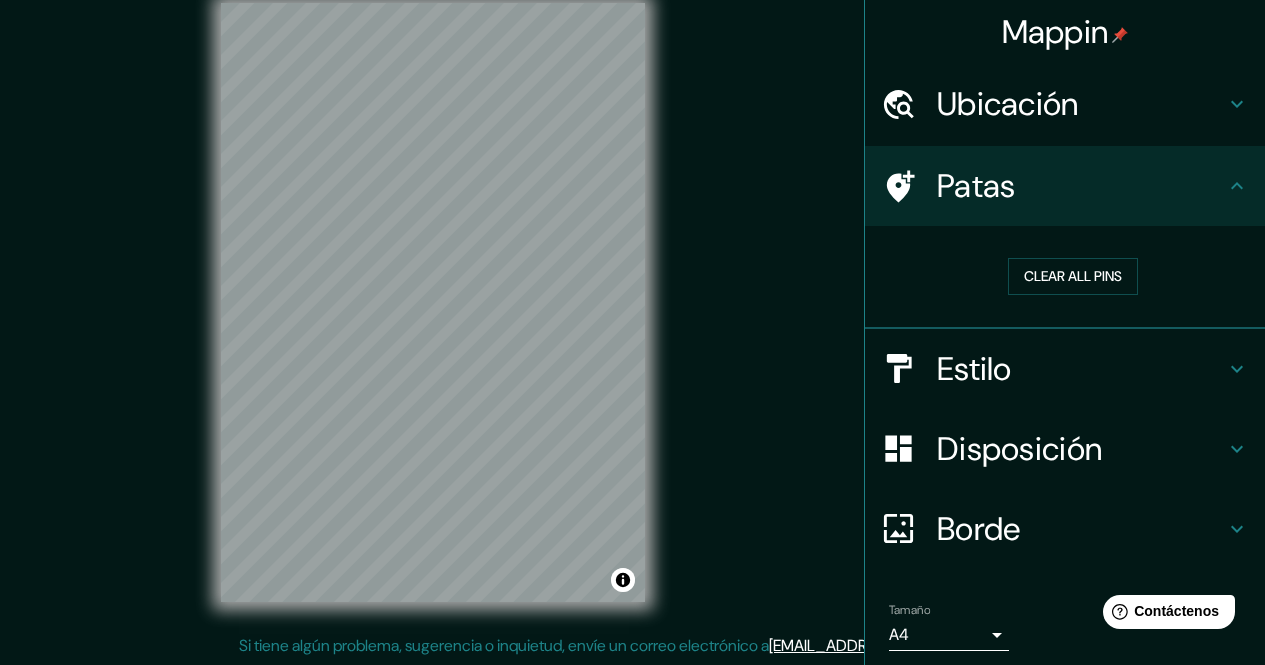 click on "Mappin Ubicación -6.776465407892245, -79.84471318984133 No se encontraron resultados Patas Clear all pins Estilo Disposición Borde Elige un borde.  Consejo  : puedes opacar las capas del marco para crear efectos geniales. Ninguno Simple Transparente Elegante Tamaño A4 single Crea tu mapa © Mapbox   © OpenStreetMap   Improve this map Si tiene algún problema, sugerencia o inquietud, envíe un correo electrónico a  [EMAIL_ADDRESS][DOMAIN_NAME]  .   . ." at bounding box center (632, 318) 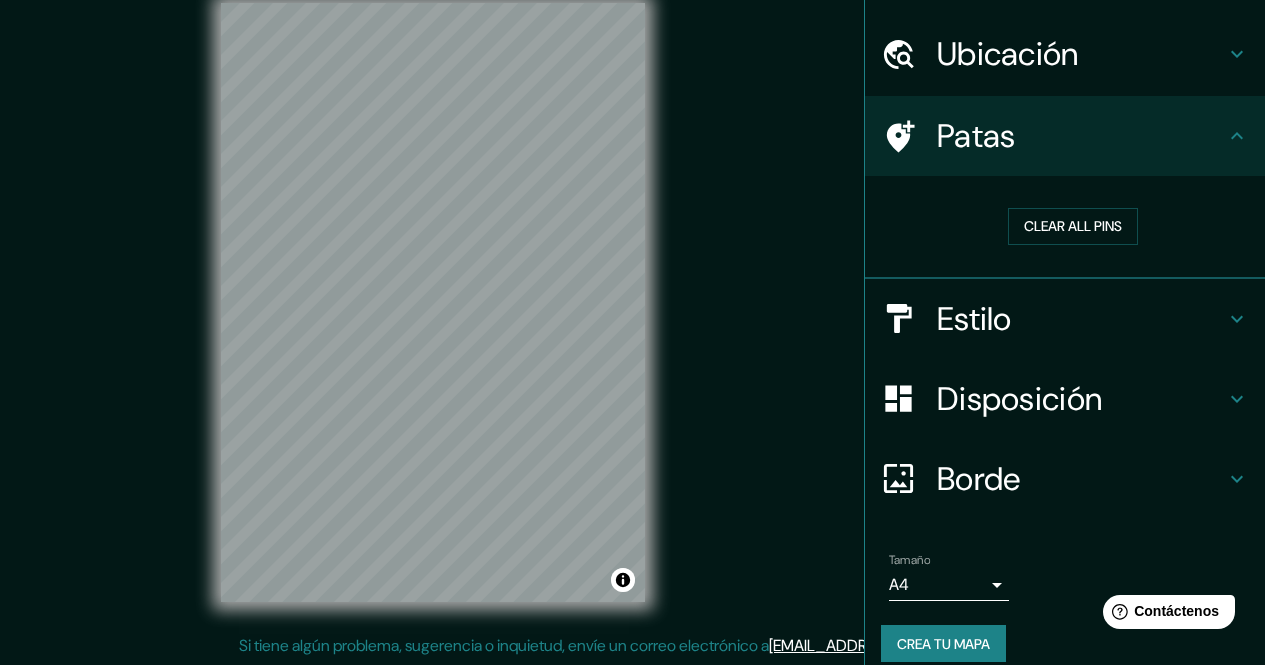 scroll, scrollTop: 71, scrollLeft: 0, axis: vertical 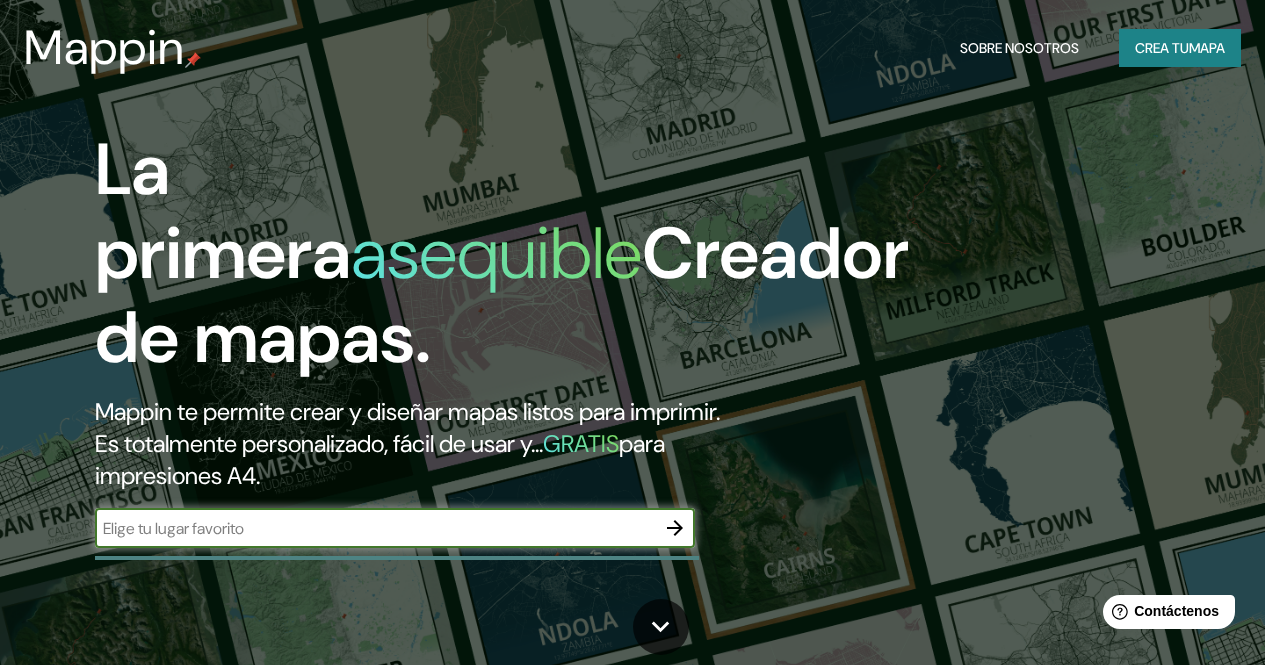 click on "Crea tu" at bounding box center (1162, 48) 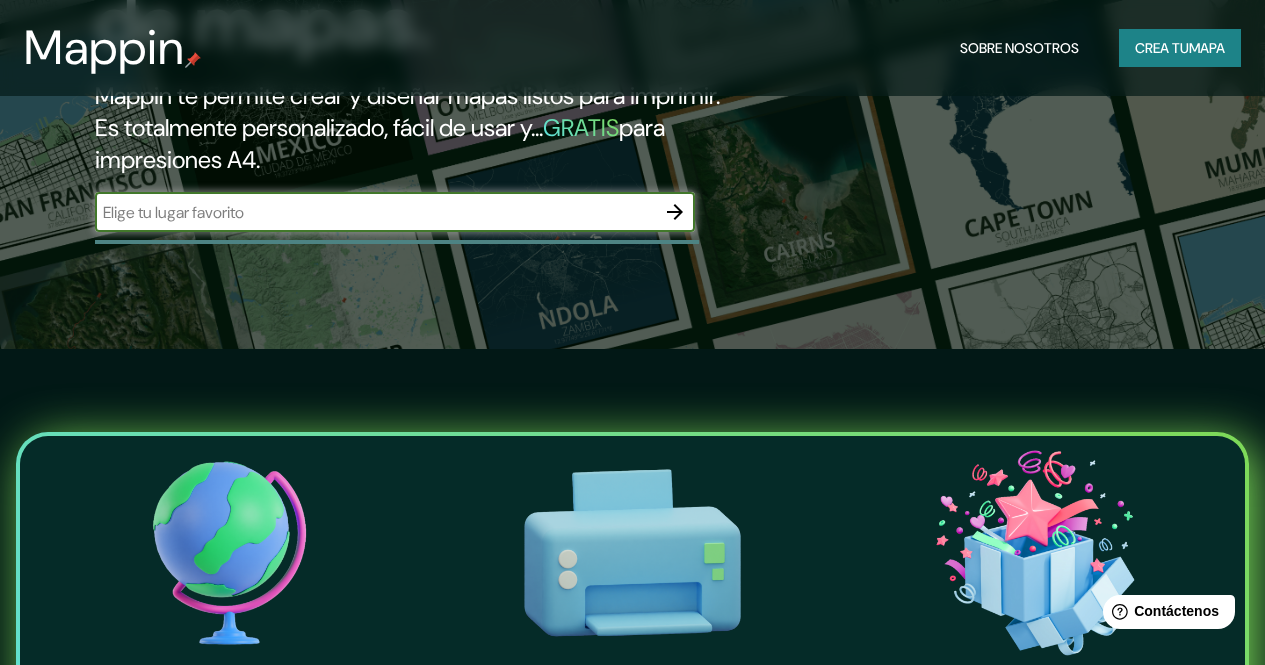 scroll, scrollTop: 0, scrollLeft: 0, axis: both 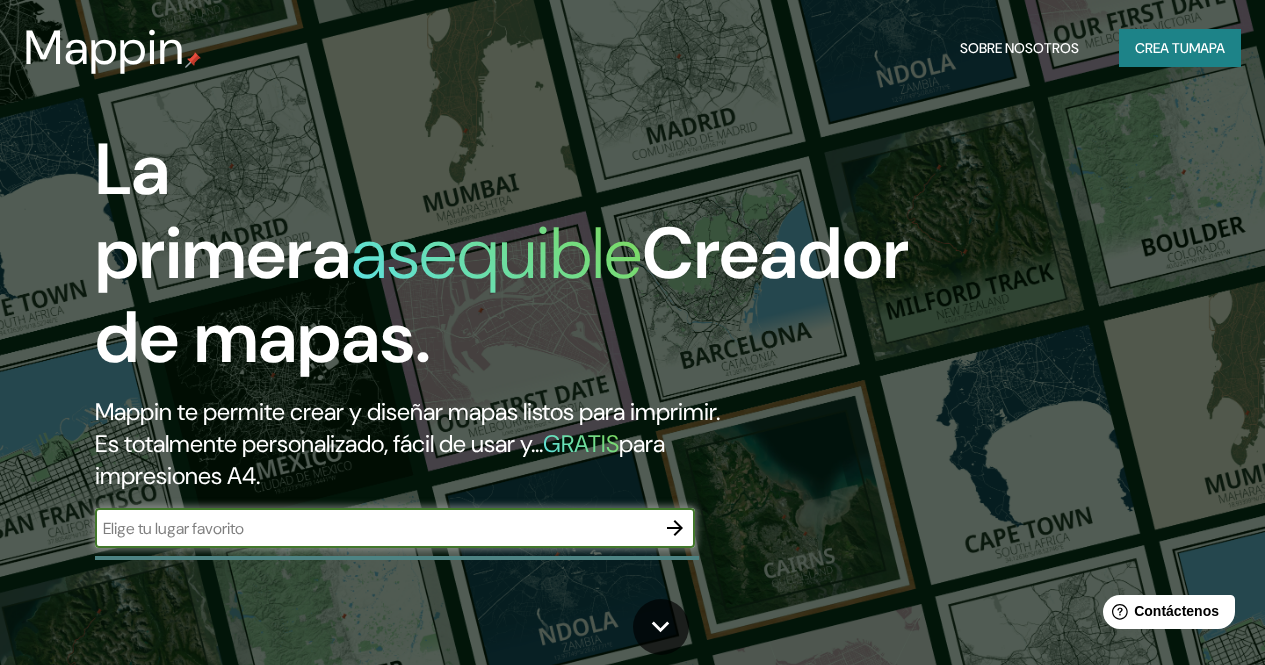 click on "GRATIS" at bounding box center (581, 443) 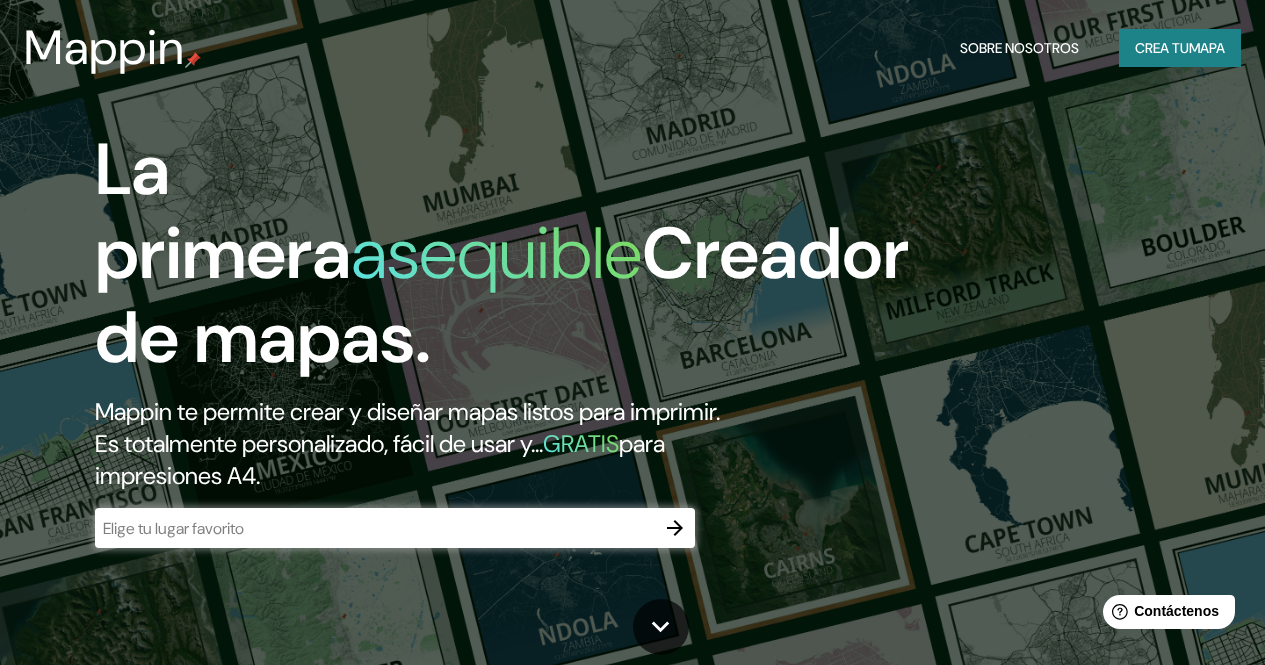 click on "mapa" at bounding box center (1207, 48) 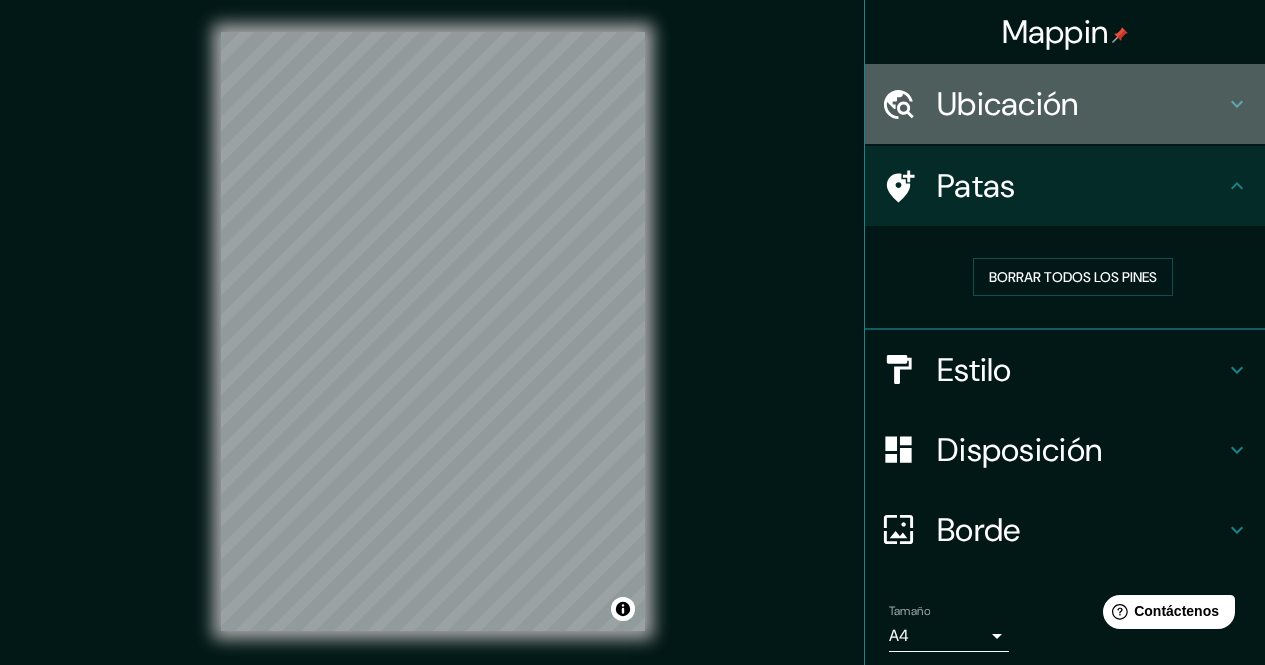 click on "Ubicación" at bounding box center (1008, 104) 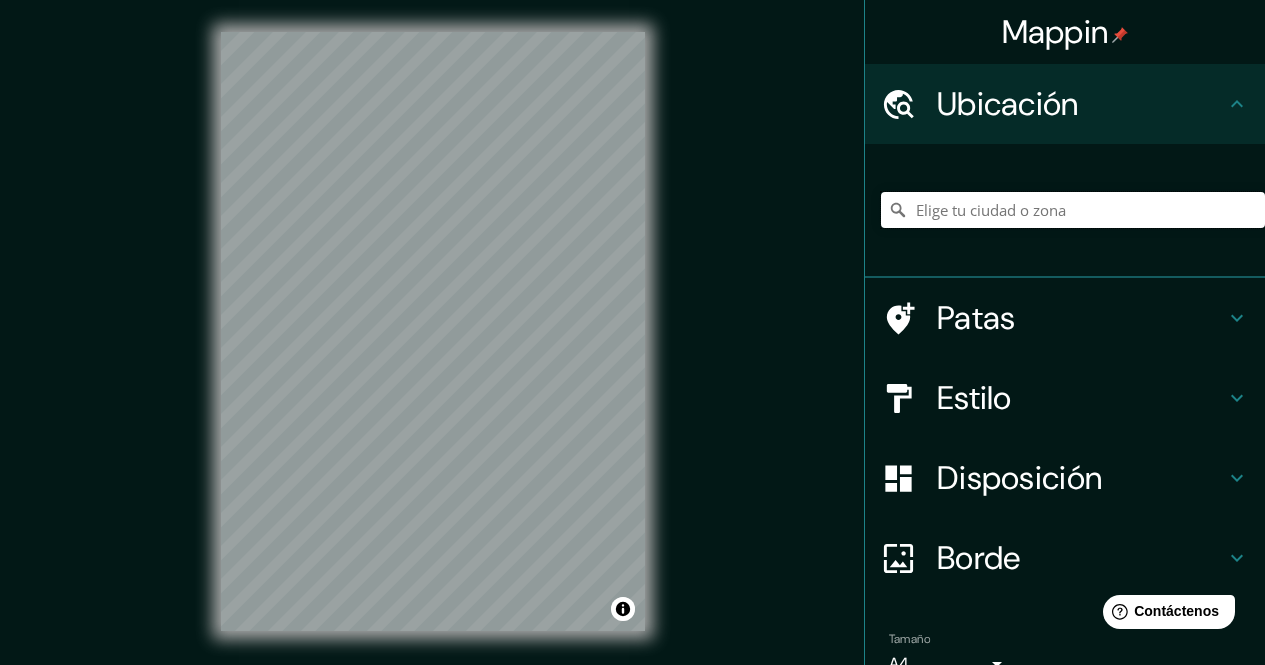 click at bounding box center (1073, 210) 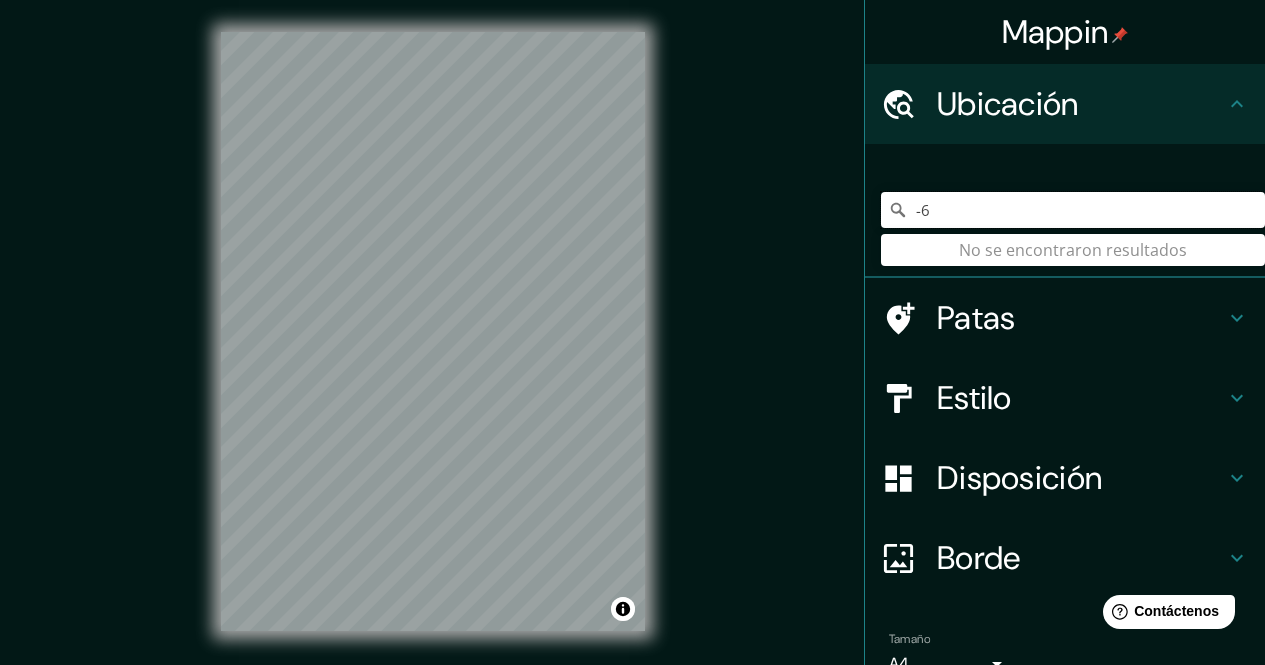 type on "-" 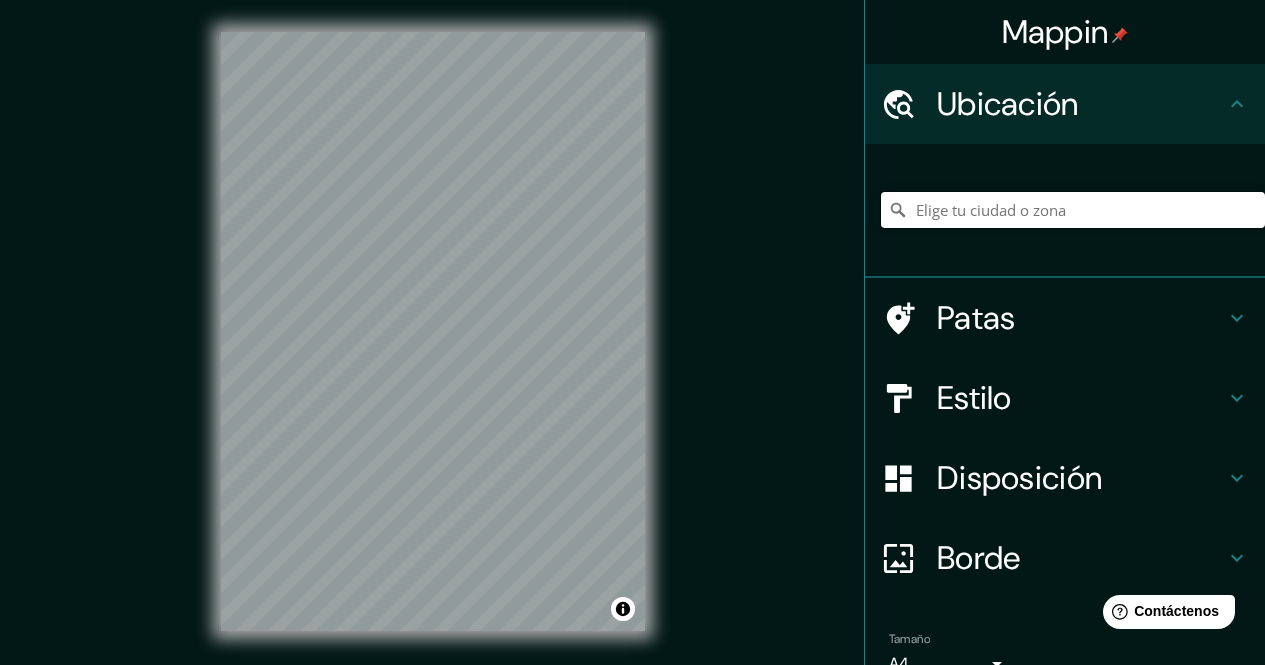 click at bounding box center (1073, 210) 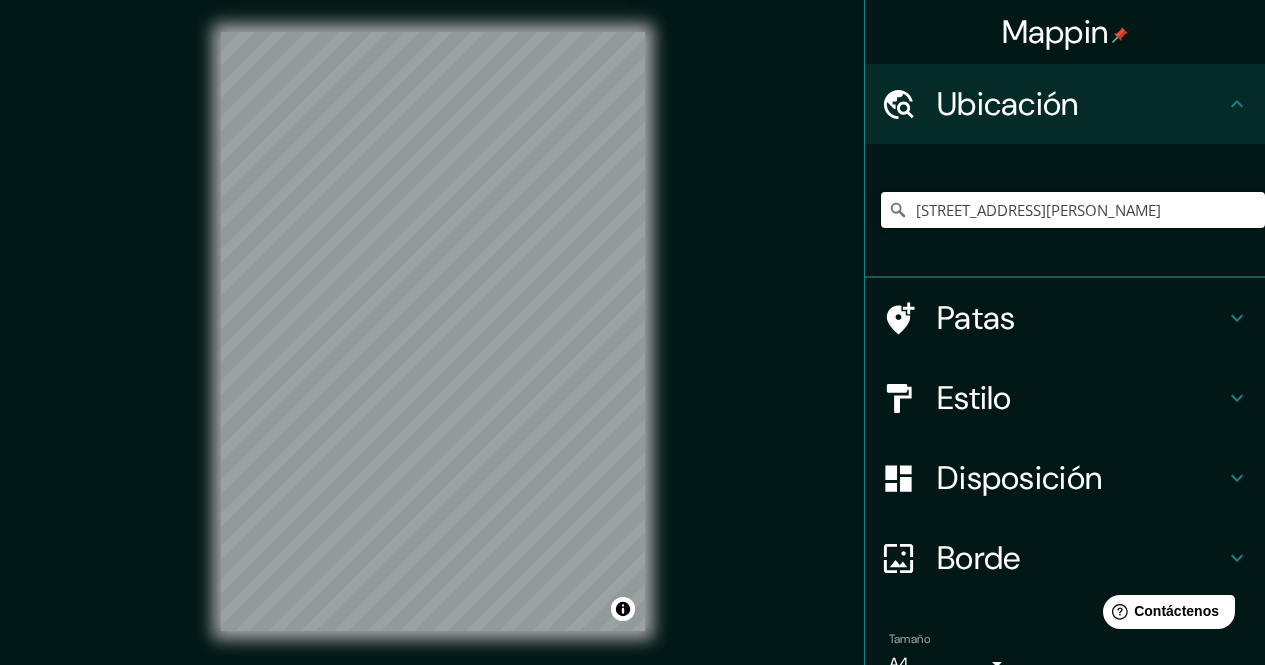 scroll, scrollTop: 0, scrollLeft: 0, axis: both 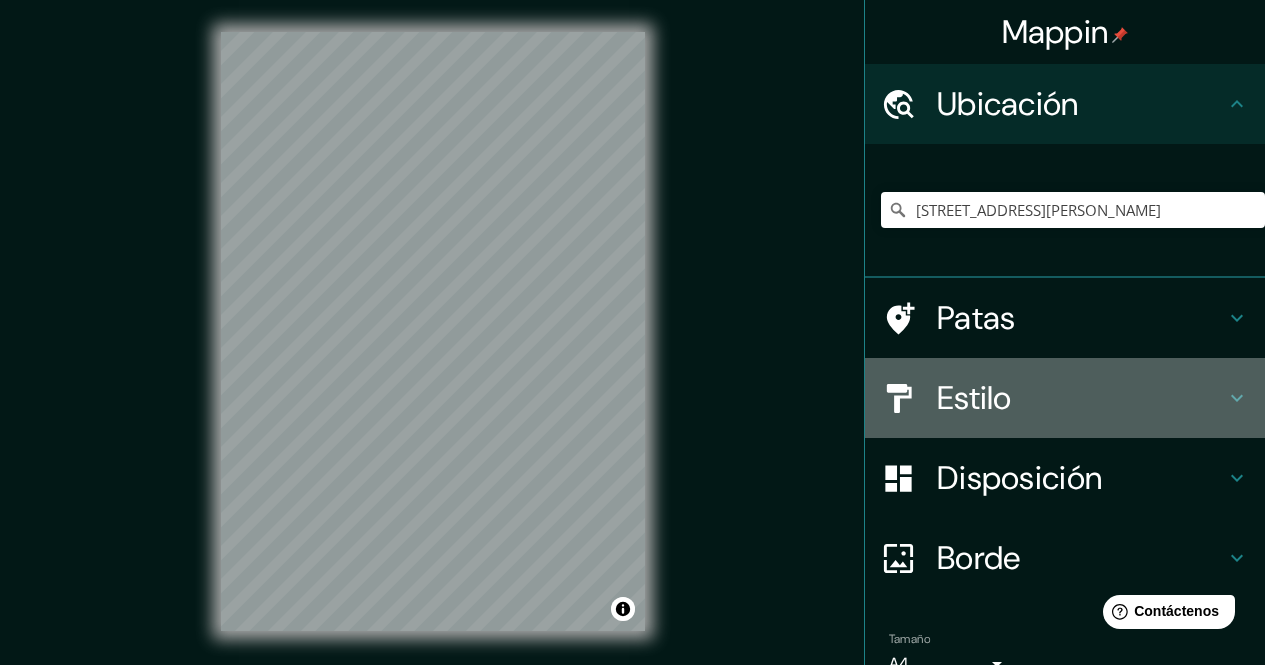 click on "Estilo" at bounding box center (974, 398) 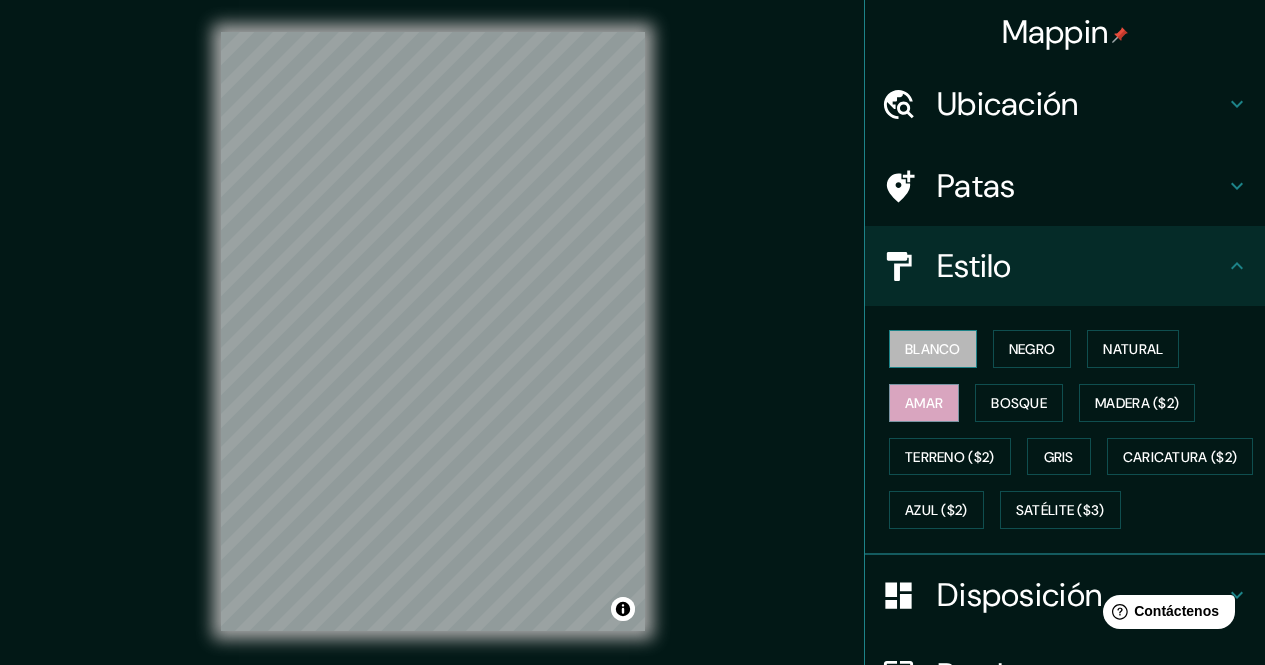 click on "Blanco" at bounding box center (933, 349) 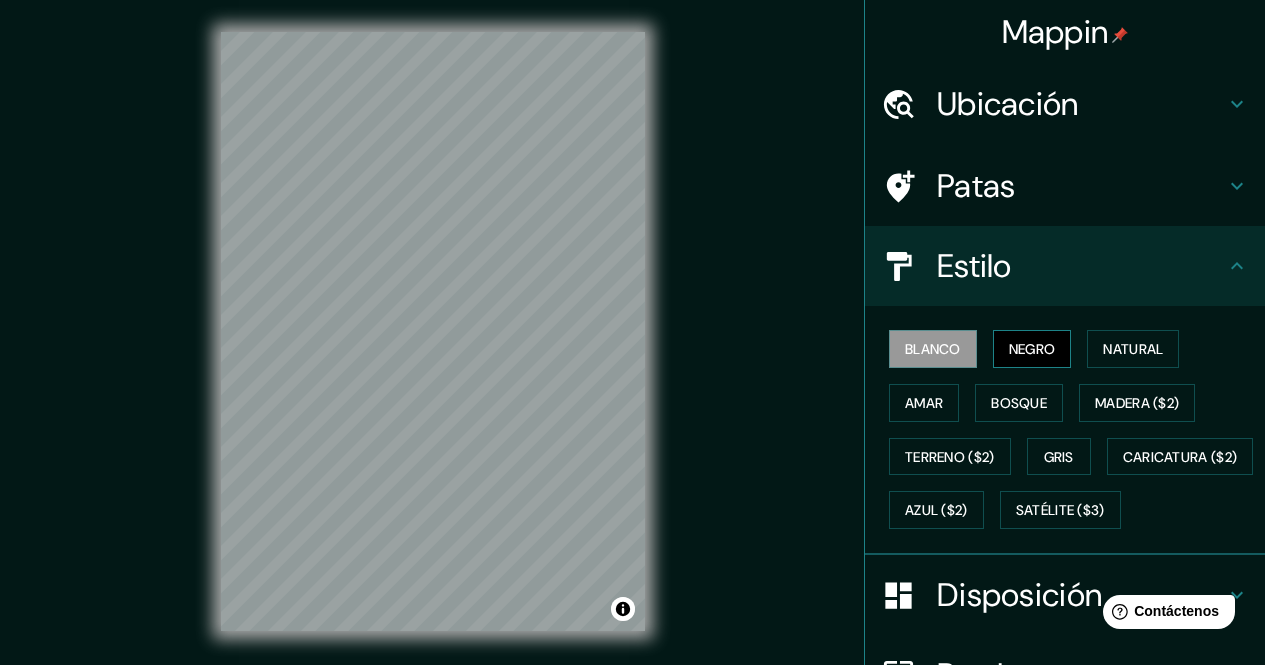 click on "Negro" at bounding box center (1032, 349) 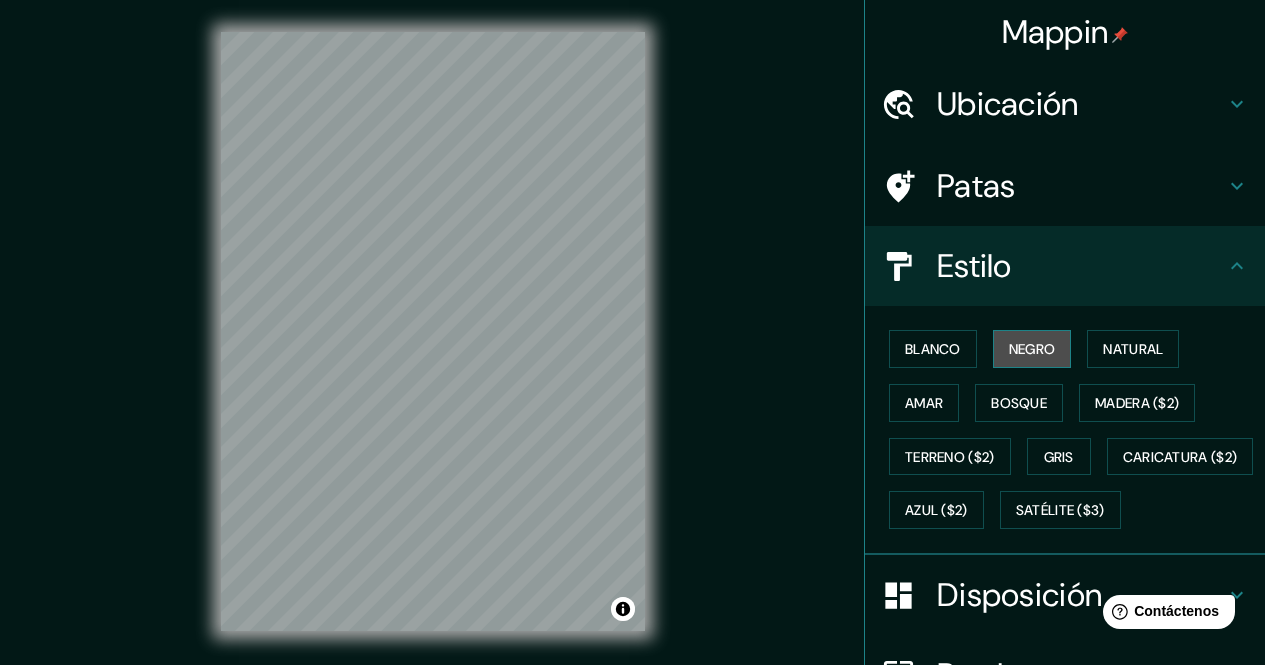 click on "Negro" at bounding box center (1032, 349) 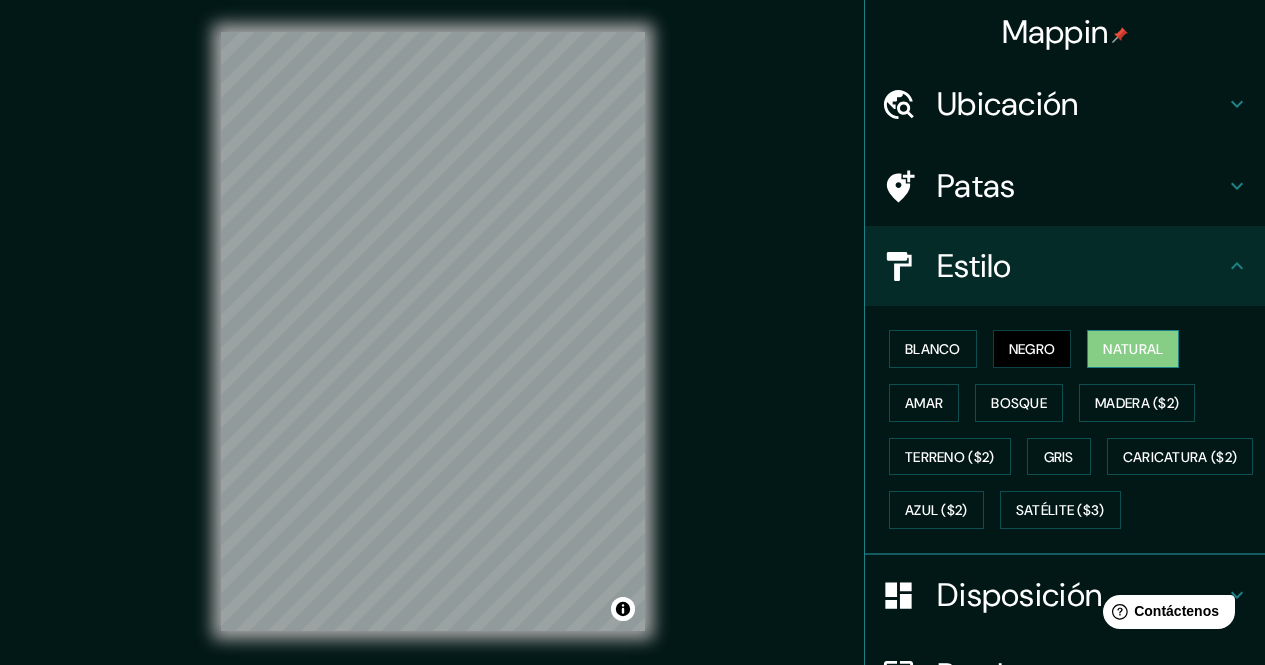 click on "Natural" at bounding box center [1133, 349] 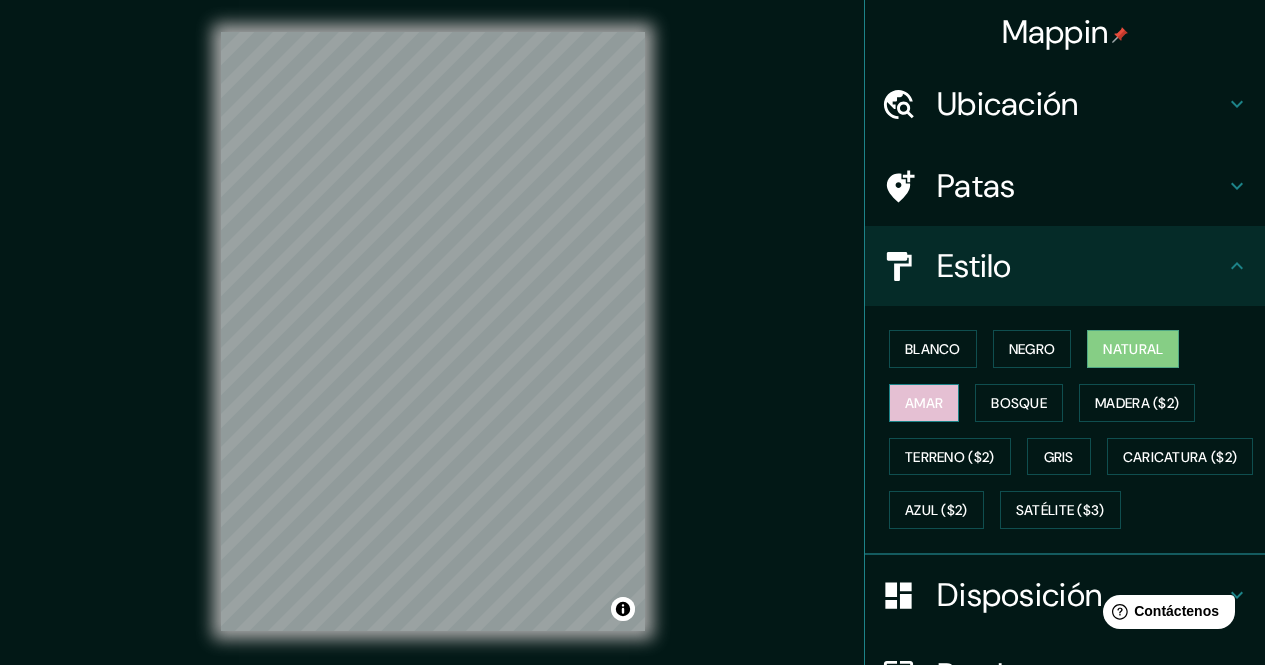 click on "Amar" at bounding box center (924, 403) 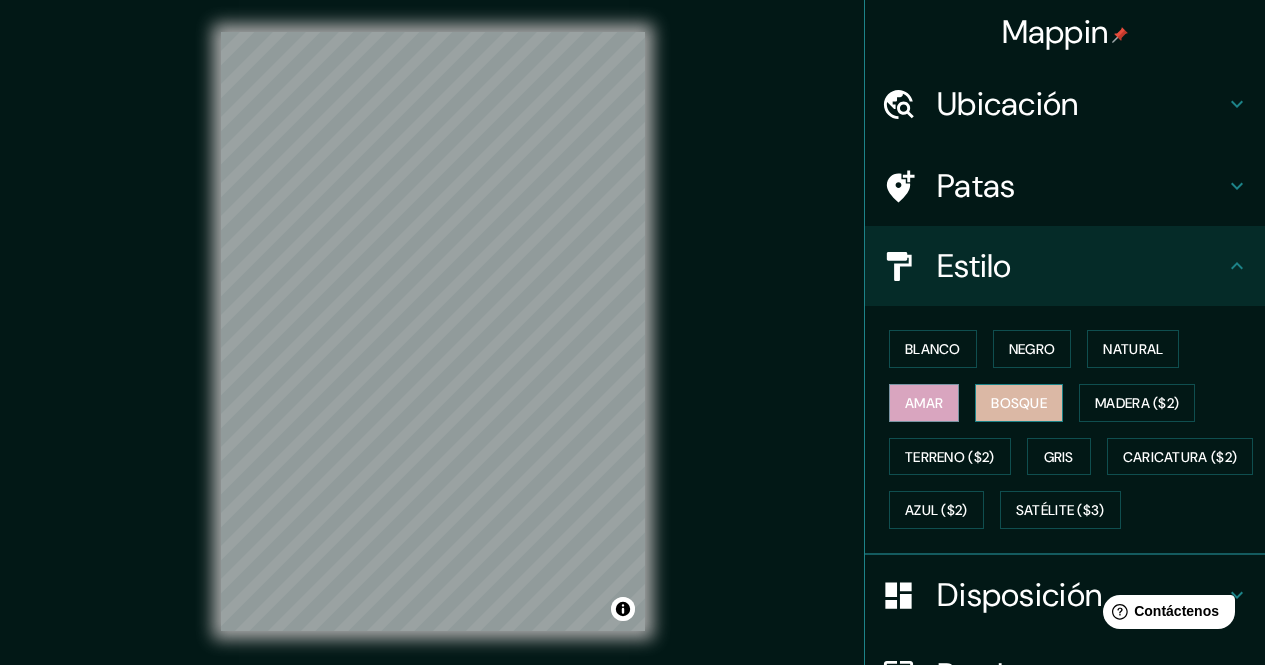 click on "Bosque" at bounding box center (1019, 403) 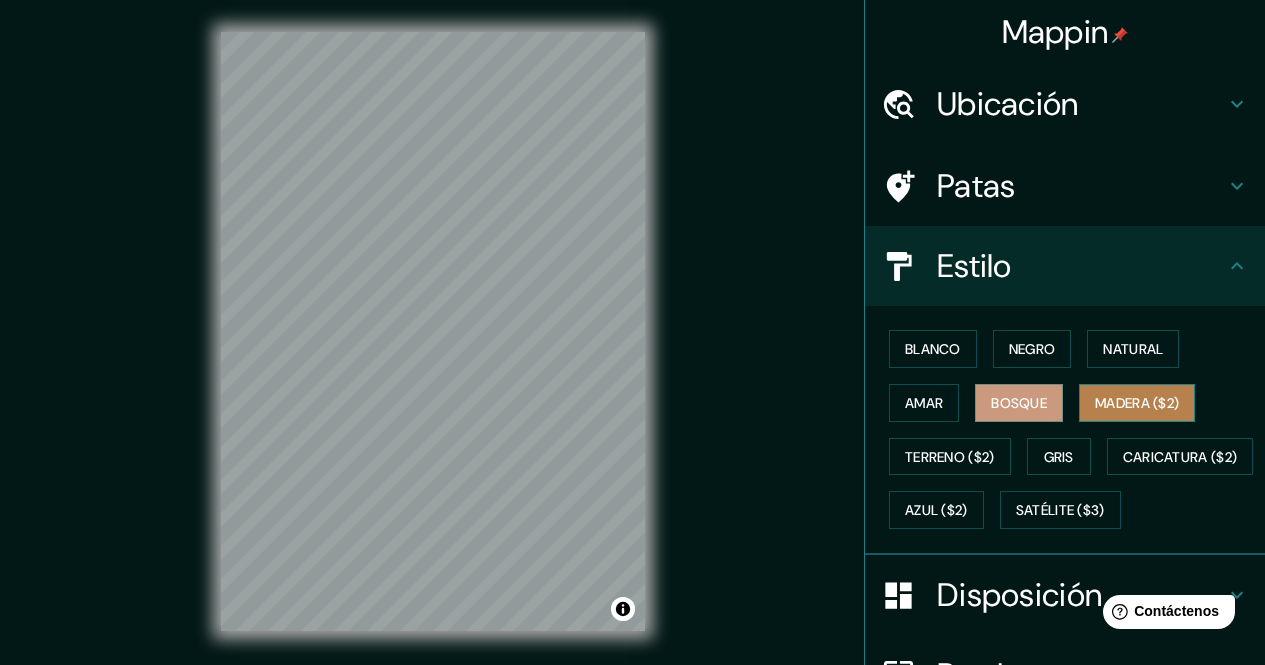 click on "Madera ($2)" at bounding box center [1137, 403] 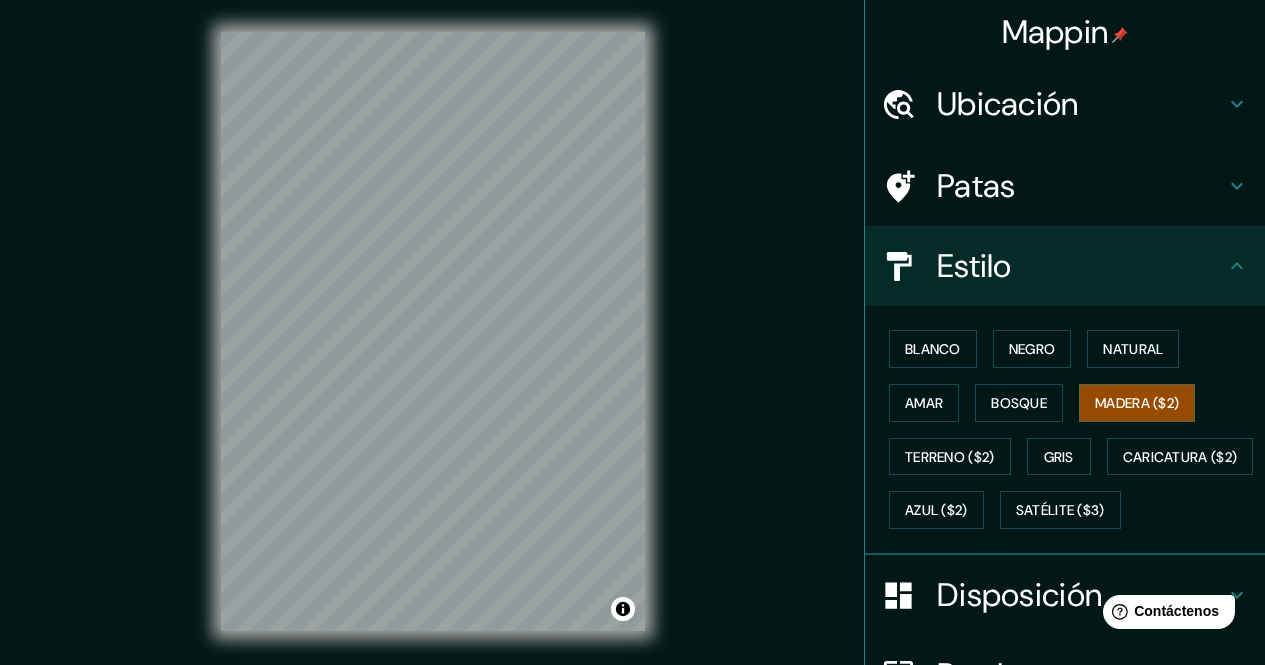 click on "Blanco Negro Natural Amar Bosque Madera ($2) Terreno ($2) Gris Caricatura ($2) Azul ($2) Satélite ($3)" at bounding box center (1073, 429) 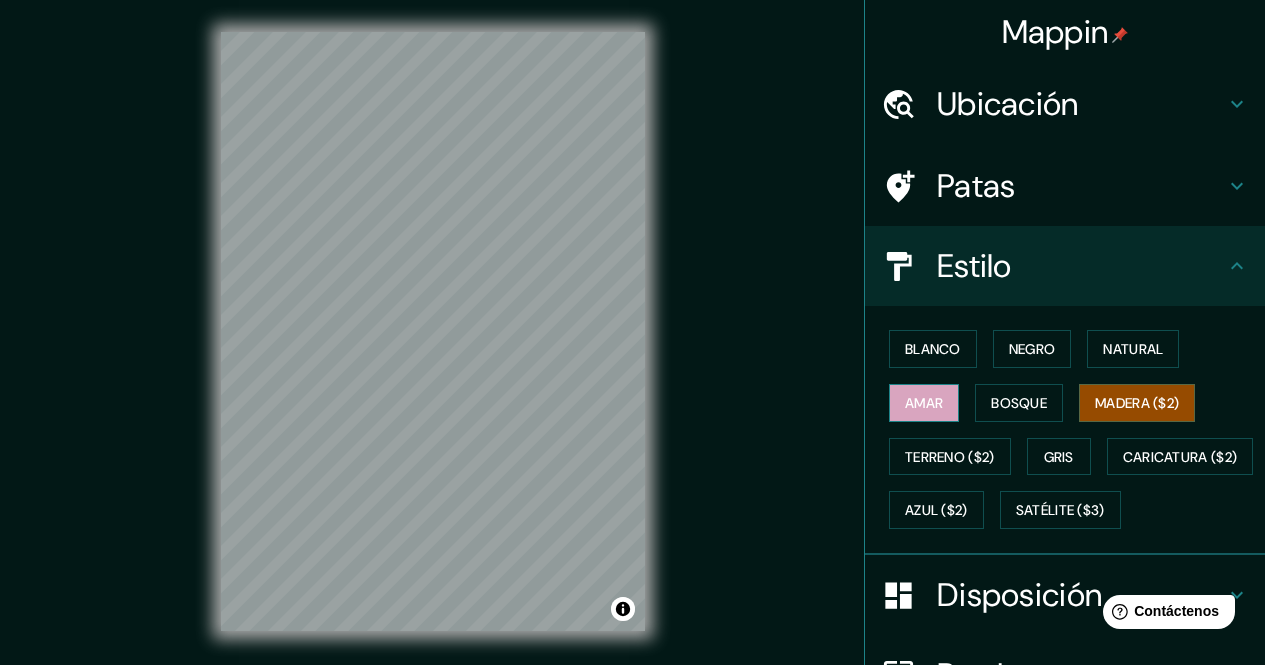 click on "Amar" at bounding box center (924, 403) 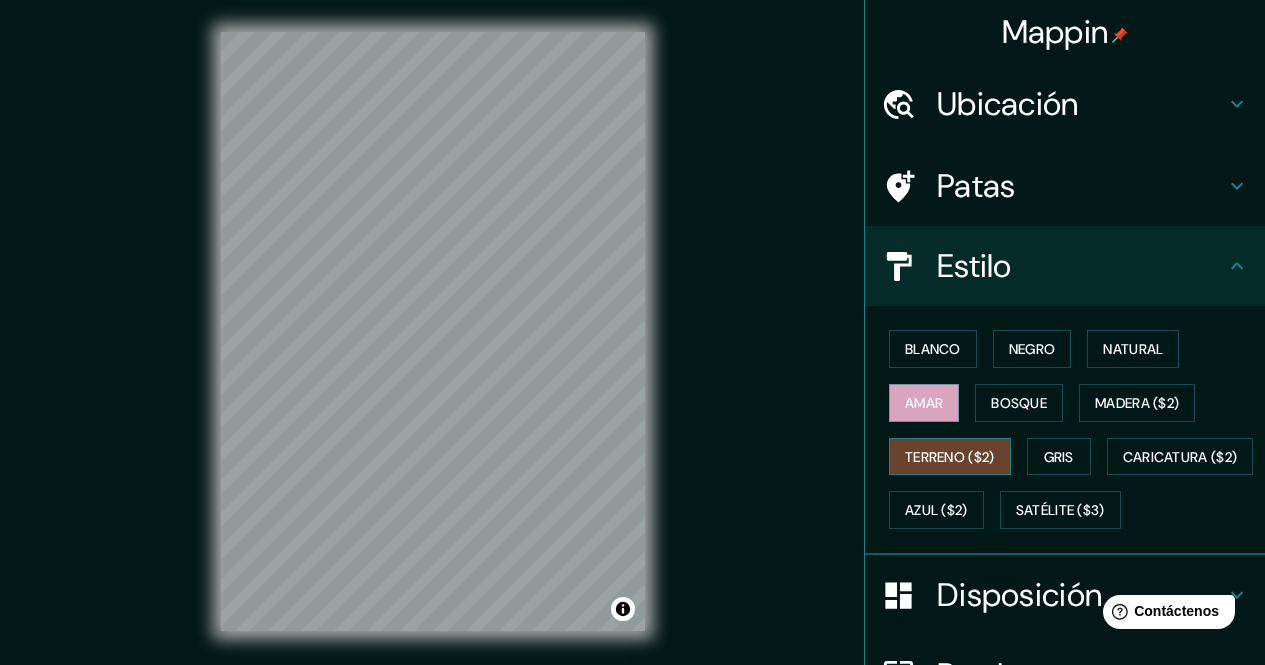 click on "Terreno ($2)" at bounding box center (950, 457) 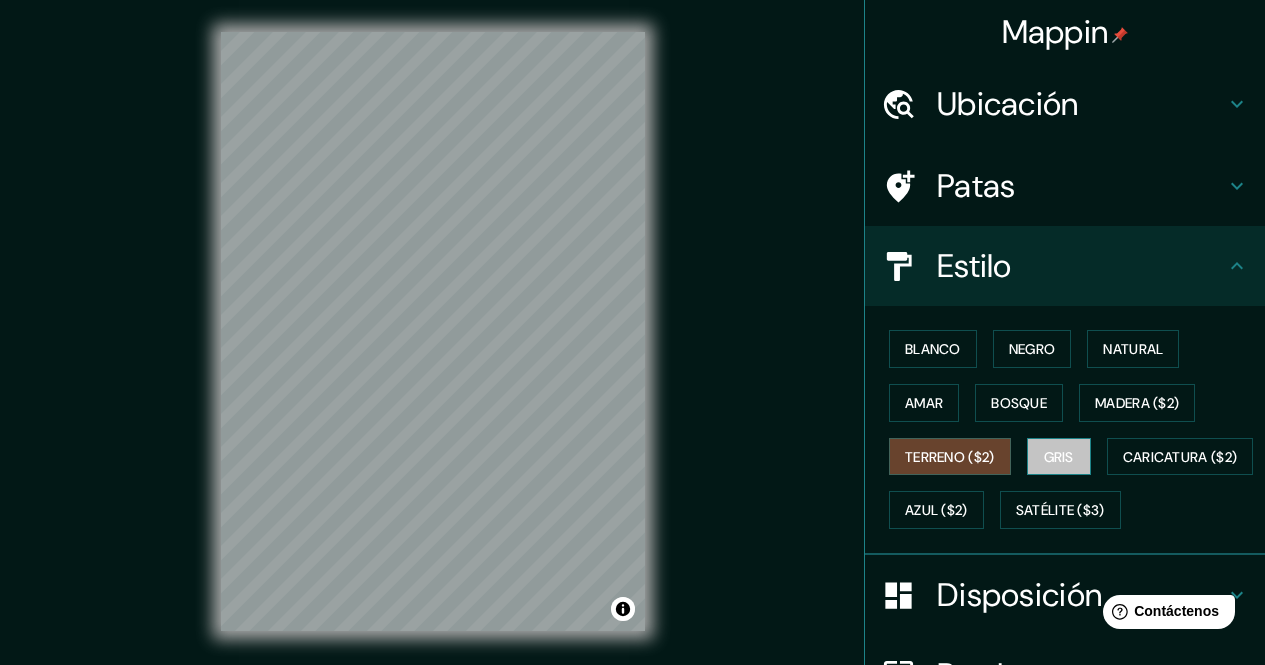 click on "Gris" at bounding box center [1059, 457] 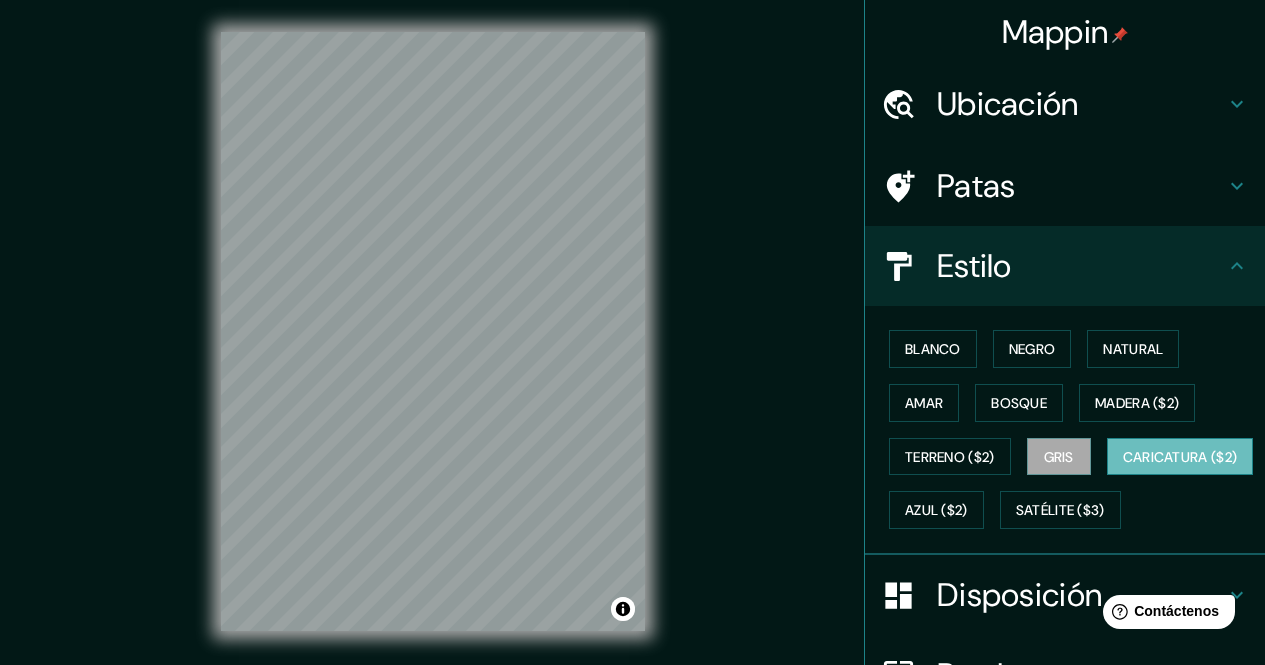 click on "Caricatura ($2)" at bounding box center (1180, 457) 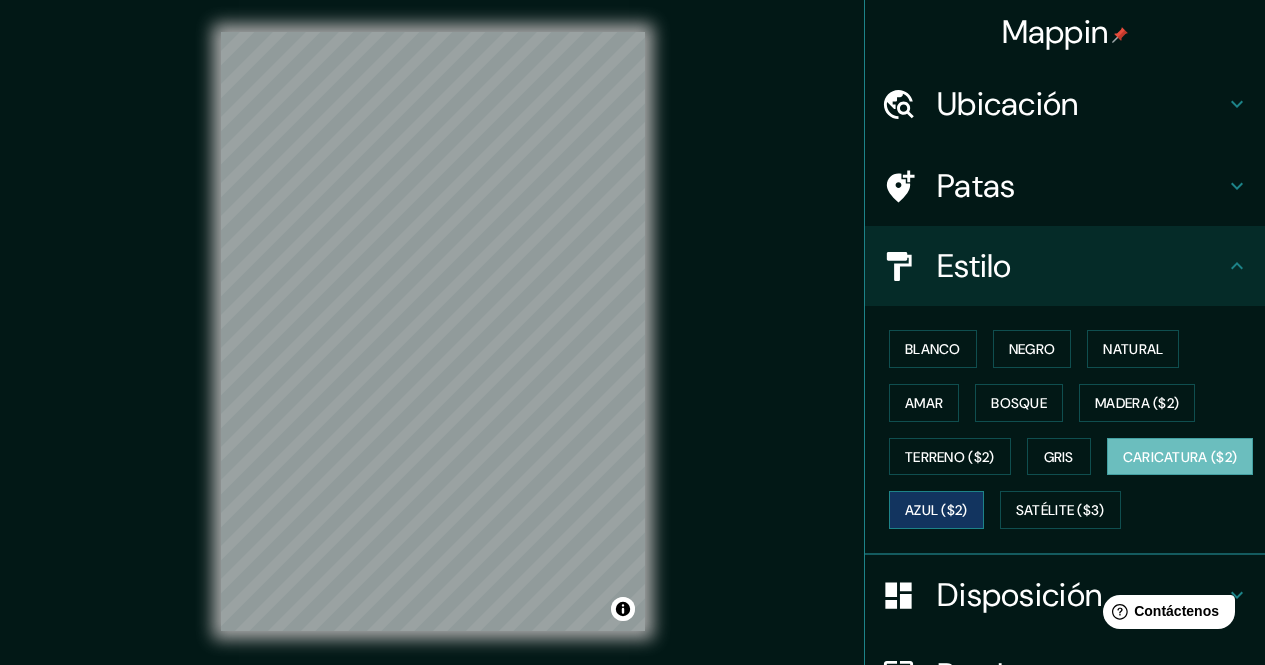click on "Azul ($2)" at bounding box center (936, 511) 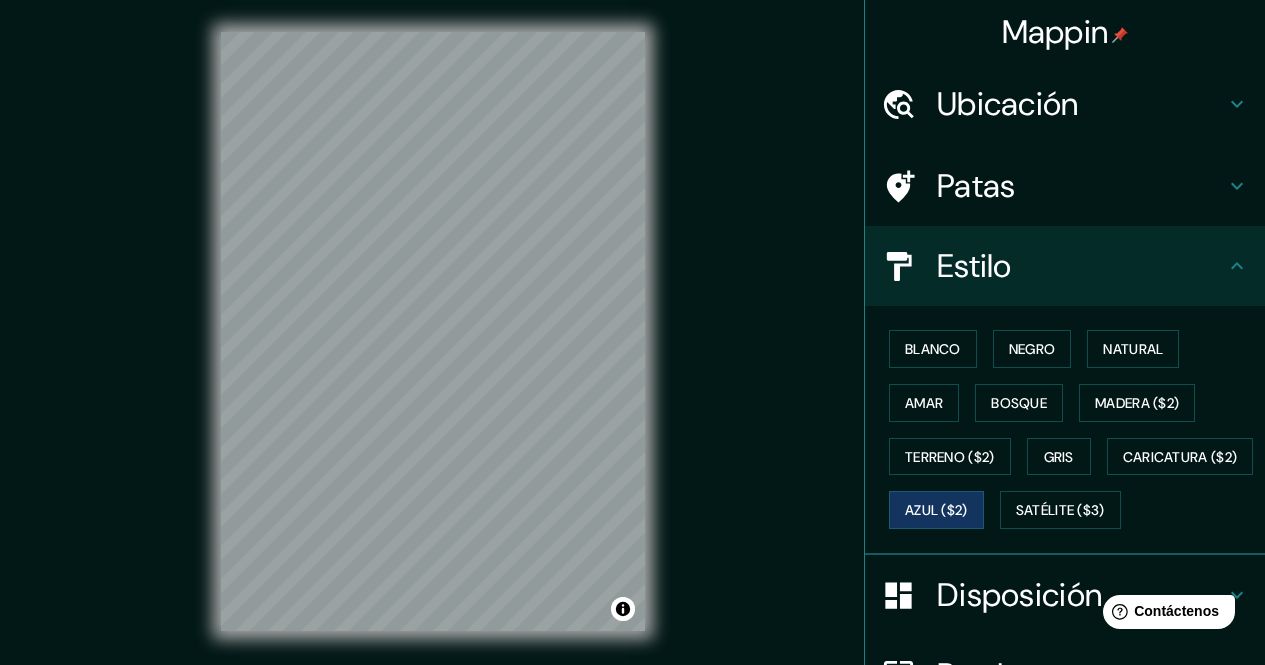 click on "Mappin Ubicación [GEOGRAPHIC_DATA][PERSON_NAME] 075, [GEOGRAPHIC_DATA], [GEOGRAPHIC_DATA], [GEOGRAPHIC_DATA] [GEOGRAPHIC_DATA][PERSON_NAME][GEOGRAPHIC_DATA] 075 [GEOGRAPHIC_DATA], [GEOGRAPHIC_DATA], [GEOGRAPHIC_DATA][PERSON_NAME][GEOGRAPHIC_DATA], [GEOGRAPHIC_DATA], [GEOGRAPHIC_DATA] [GEOGRAPHIC_DATA][PERSON_NAME] 075 [GEOGRAPHIC_DATA], [GEOGRAPHIC_DATA], [GEOGRAPHIC_DATA] [GEOGRAPHIC_DATA][PERSON_NAME] 075 [GEOGRAPHIC_DATA][PERSON_NAME], [GEOGRAPHIC_DATA], [GEOGRAPHIC_DATA] [GEOGRAPHIC_DATA][PERSON_NAME] 075 [GEOGRAPHIC_DATA], [GEOGRAPHIC_DATA], [GEOGRAPHIC_DATA] [GEOGRAPHIC_DATA] Estilo [GEOGRAPHIC_DATA][PERSON_NAME] ($2) Terreno ($2) Gris Caricatura ($2) Azul ($2) Satélite ($3) Disposición Borde Elige un borde.  Consejo  : puedes opacar las capas del marco para crear efectos geniales. Ninguno Simple Transparente Elegante Tamaño A4 single Crea tu mapa © Mapbox   © OpenStreetMap   Improve this map Si tiene algún problema, sugerencia o inquietud, envíe un correo electrónico a  [EMAIL_ADDRESS][DOMAIN_NAME]  .   . ." at bounding box center [632, 347] 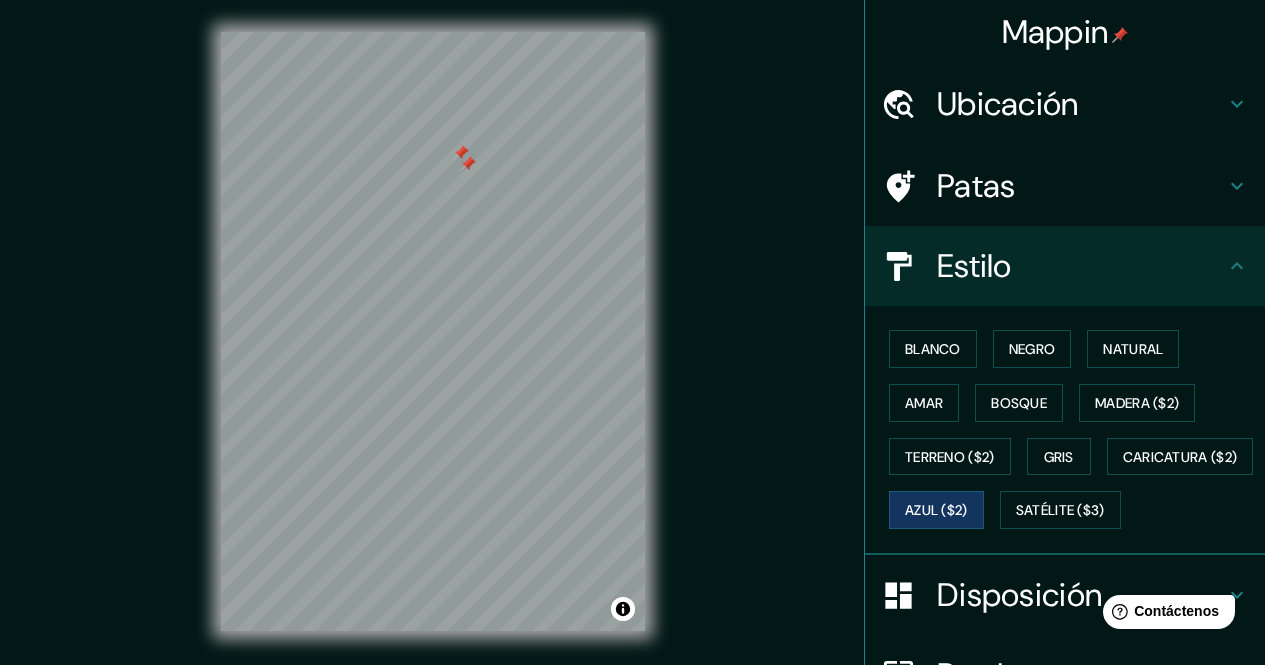 click at bounding box center [468, 164] 